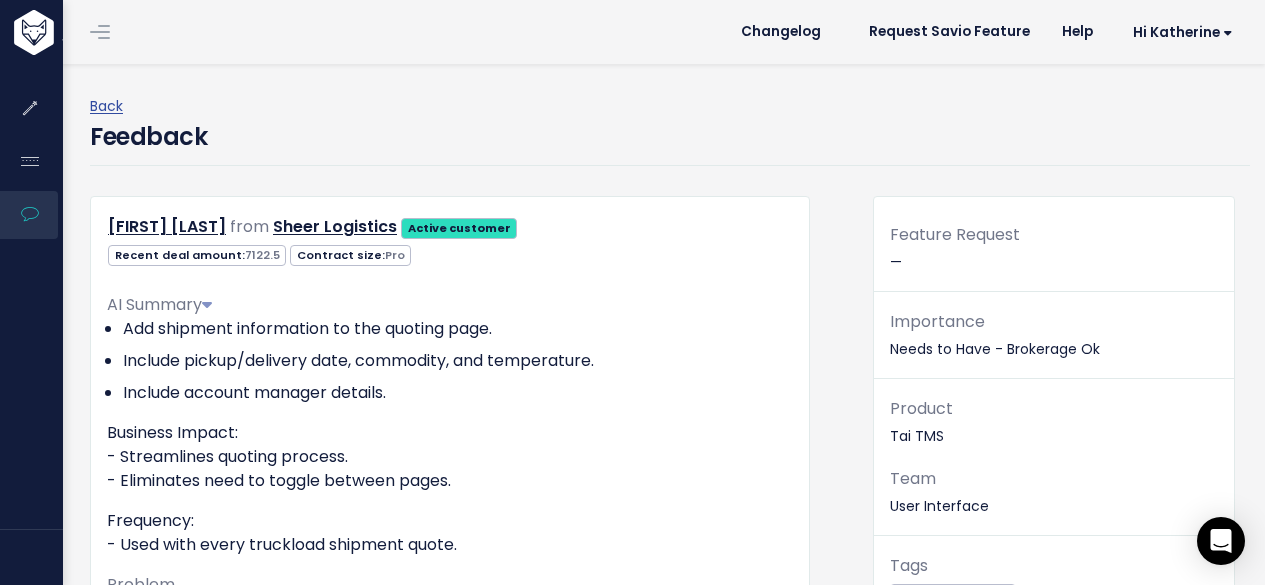 scroll, scrollTop: 0, scrollLeft: 0, axis: both 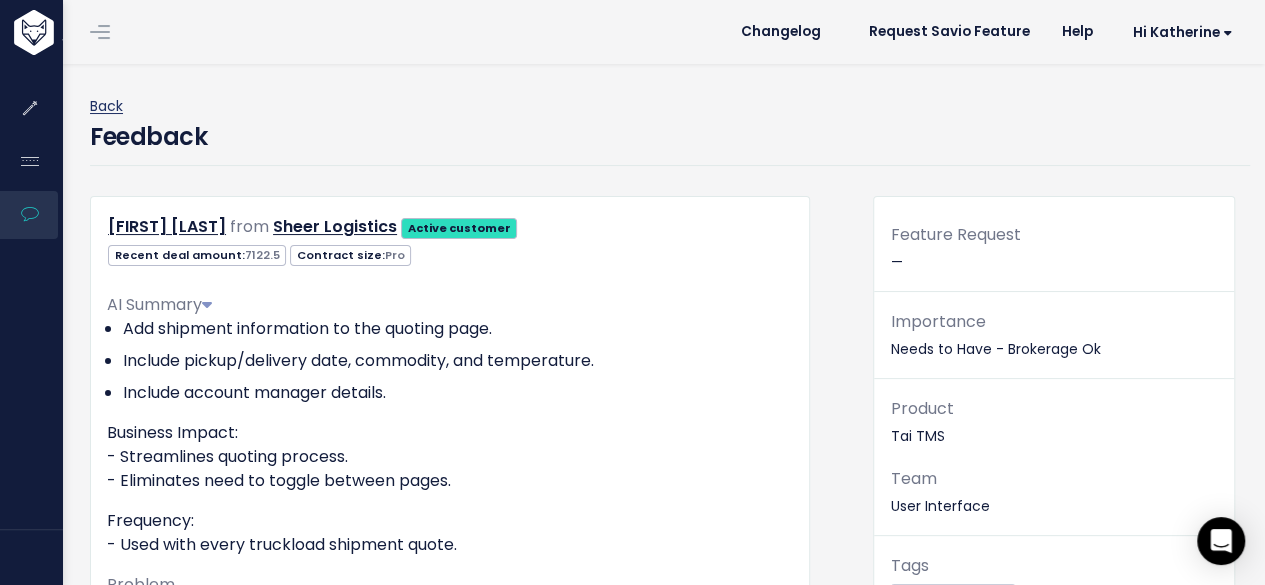 click on "Back" at bounding box center [106, 106] 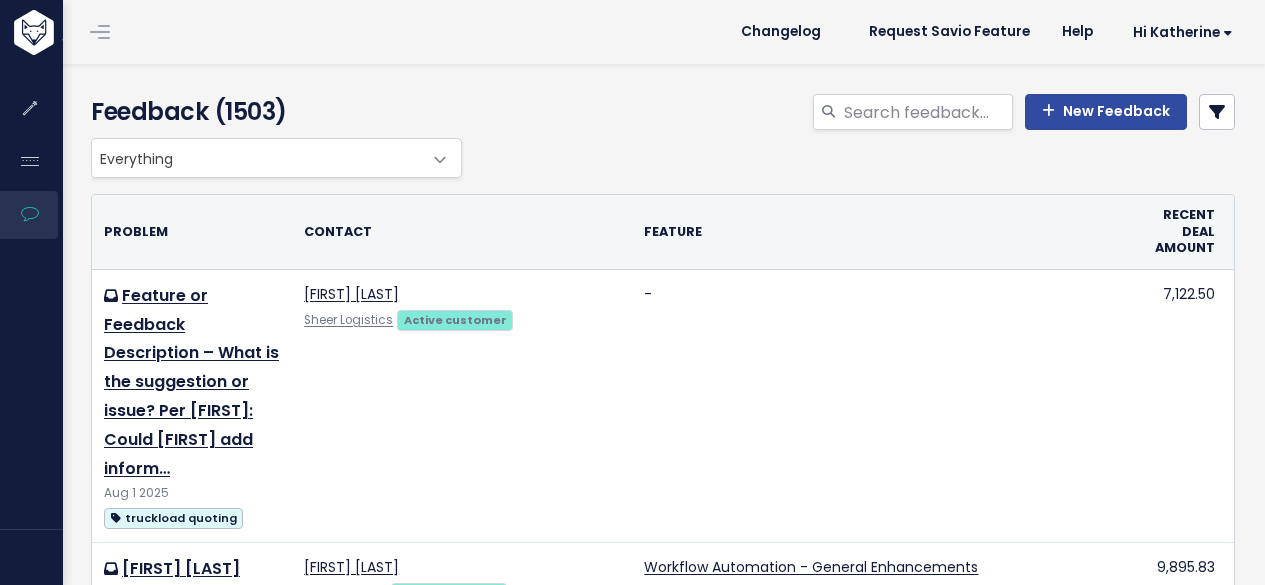 scroll, scrollTop: 0, scrollLeft: 0, axis: both 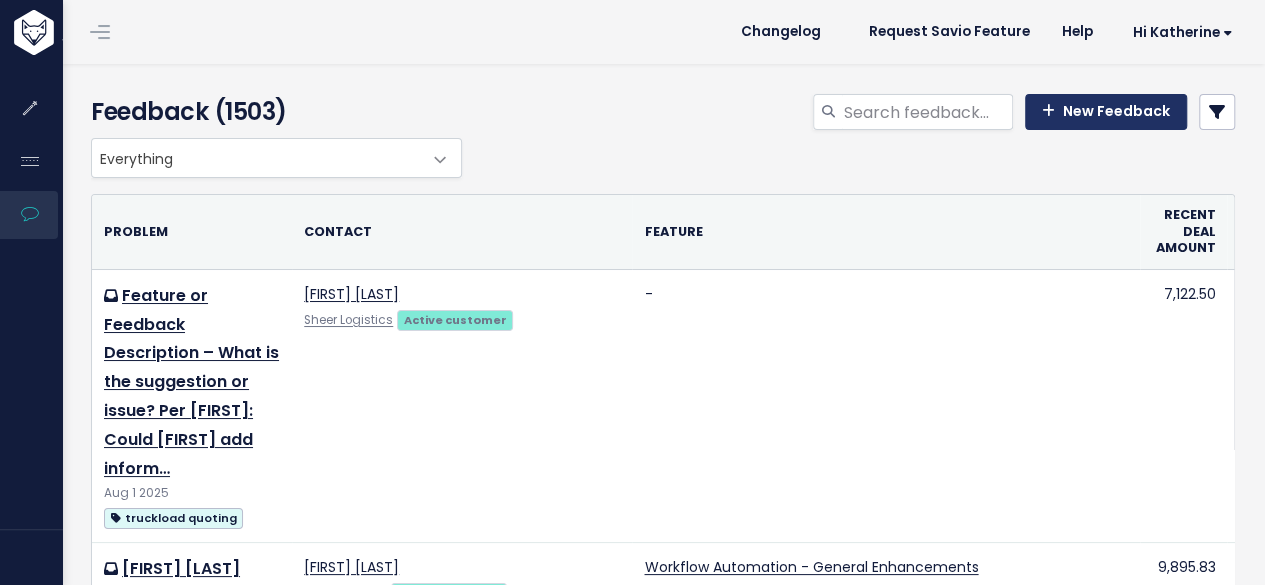 click on "New Feedback" at bounding box center [1106, 112] 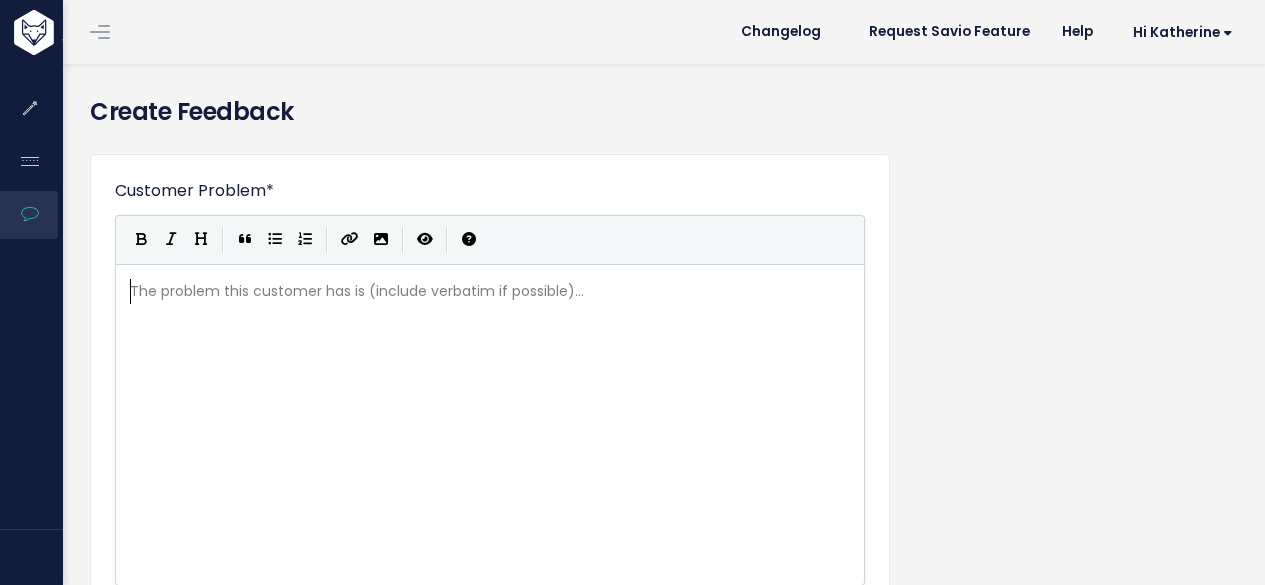 scroll, scrollTop: 0, scrollLeft: 0, axis: both 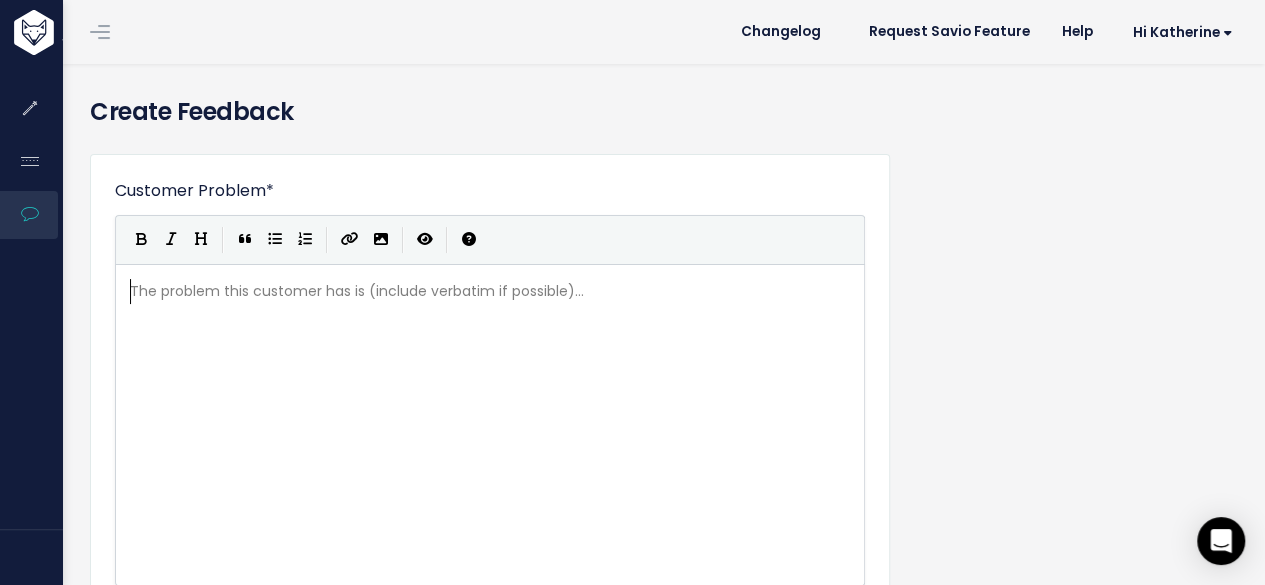 click on "The problem this customer has is (include verbatim if possible)... xxxxxxxxxx   ​" at bounding box center [515, 450] 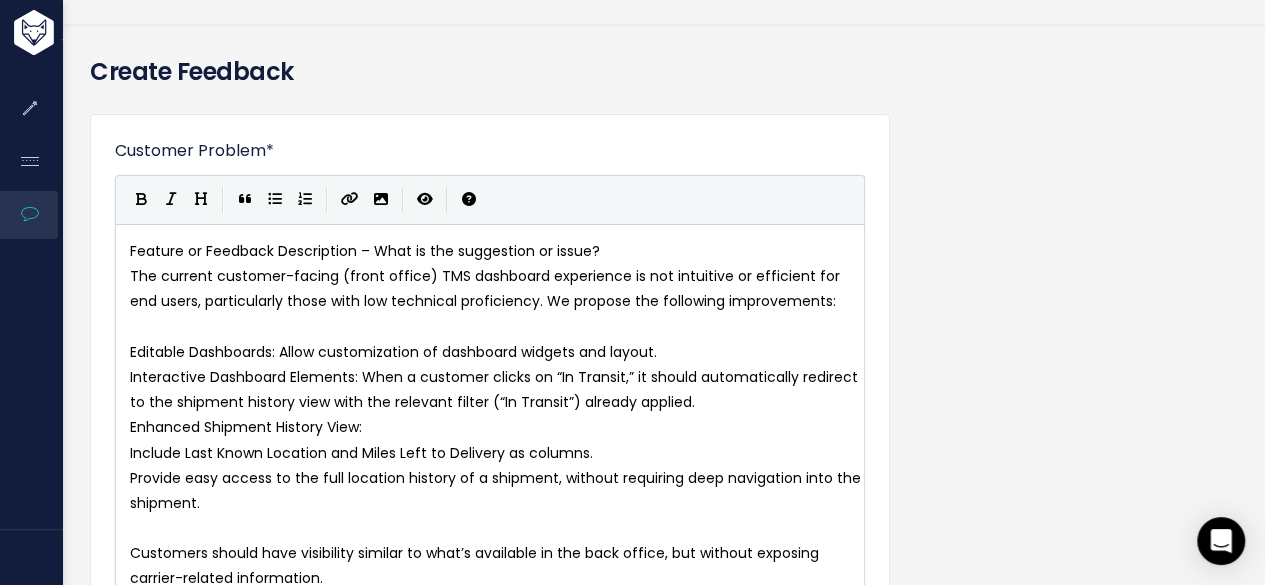scroll, scrollTop: 0, scrollLeft: 0, axis: both 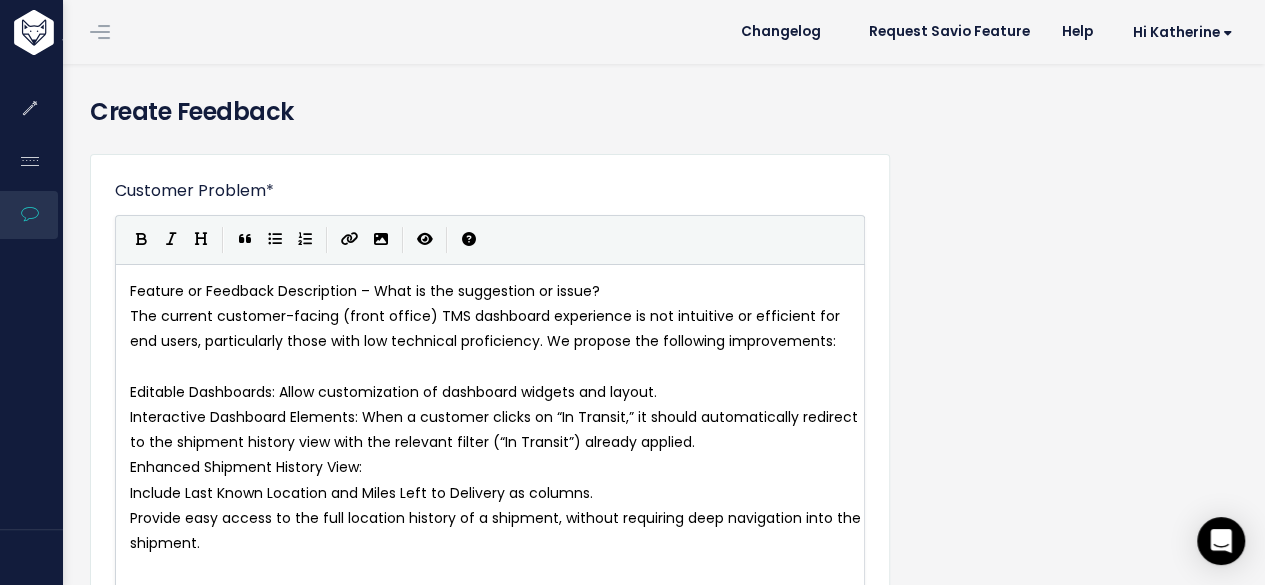 click on "Feature or Feedback Description – What is the suggestion or issue?" at bounding box center [365, 291] 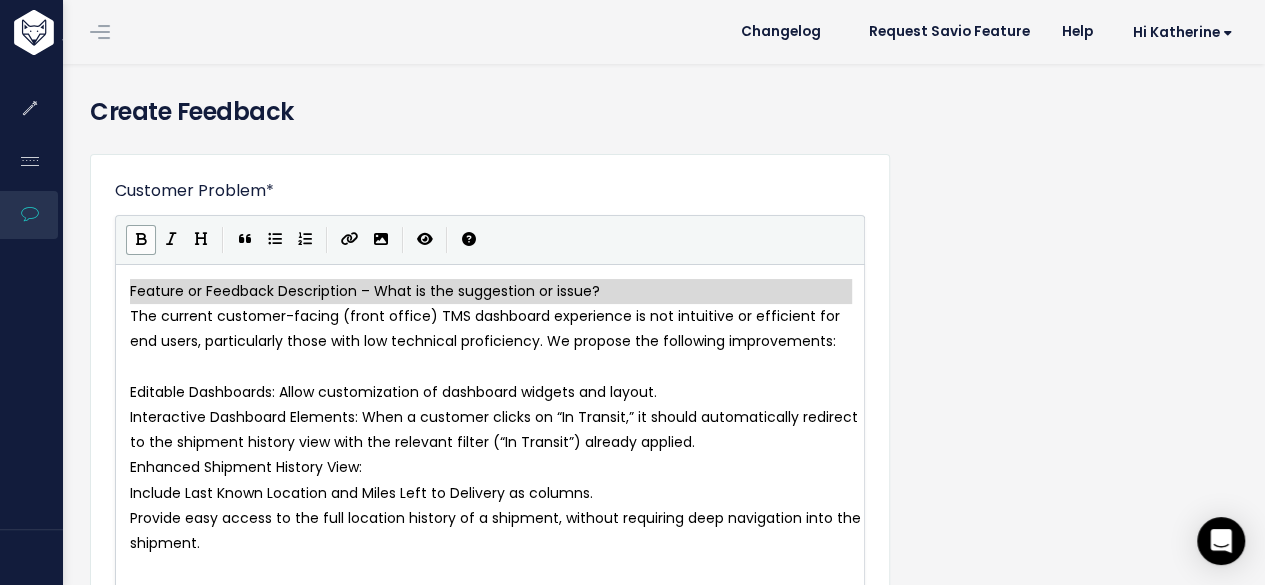 click at bounding box center (141, 240) 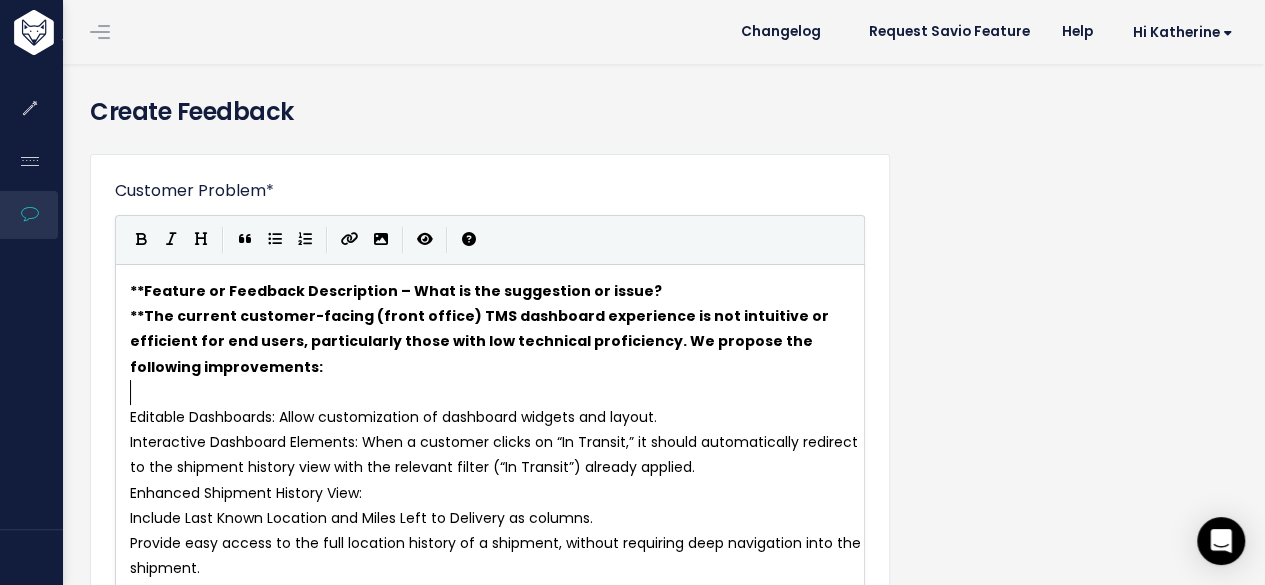 click on "​" at bounding box center (498, 392) 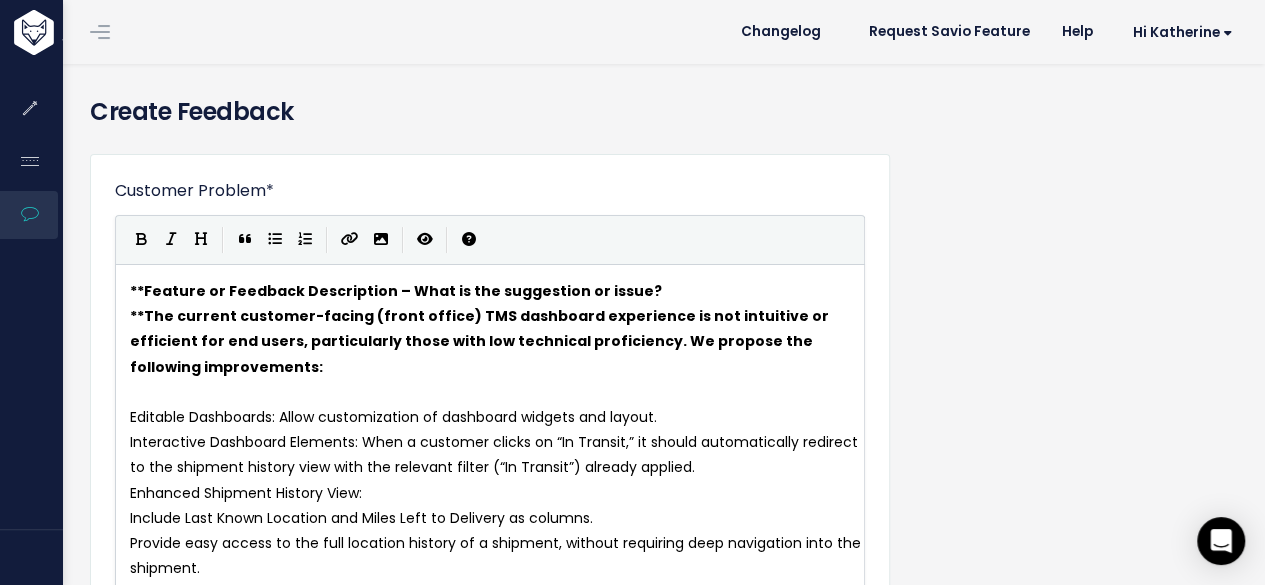 click on "** Feature or Feedback Description – What is the suggestion or issue?" at bounding box center (498, 291) 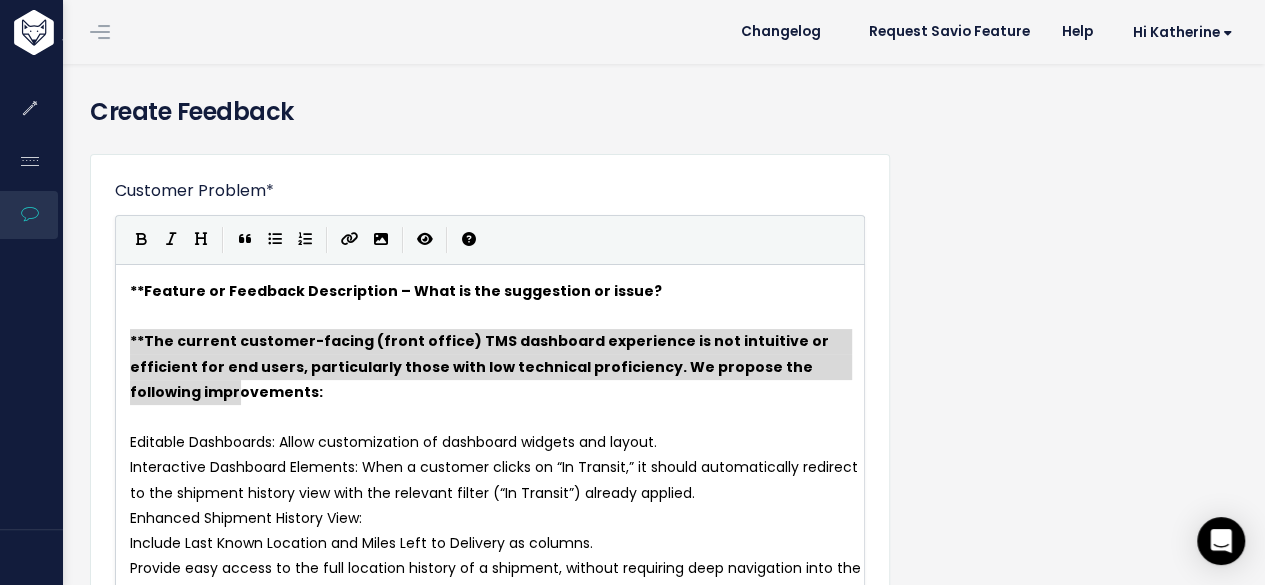 drag, startPoint x: 255, startPoint y: 385, endPoint x: 128, endPoint y: 342, distance: 134.08206 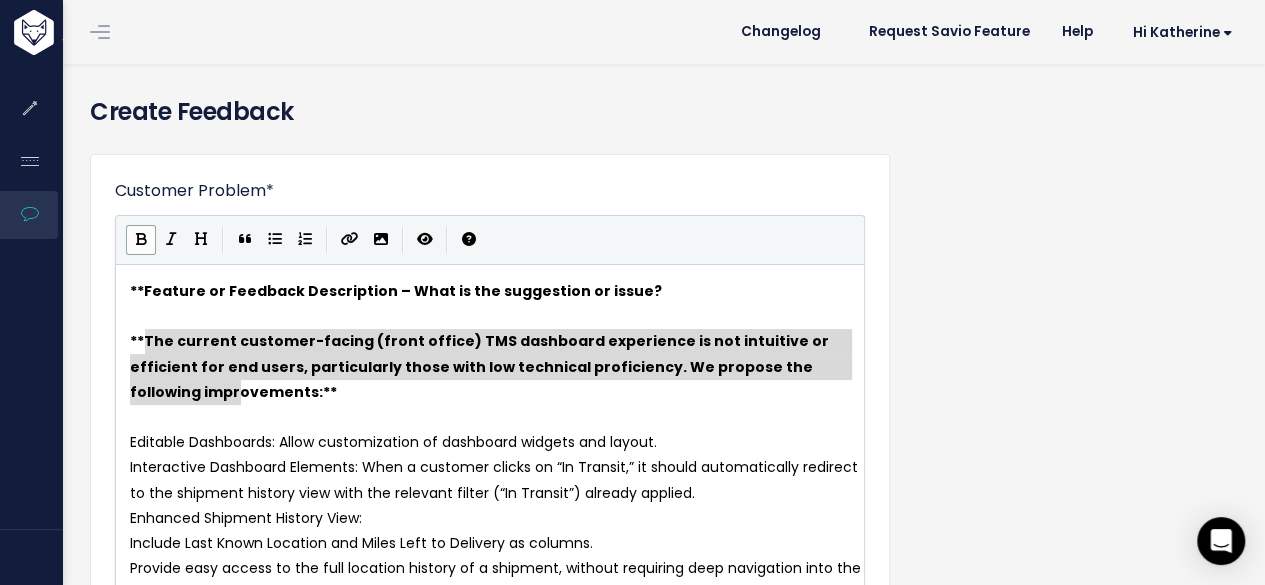 click at bounding box center (141, 239) 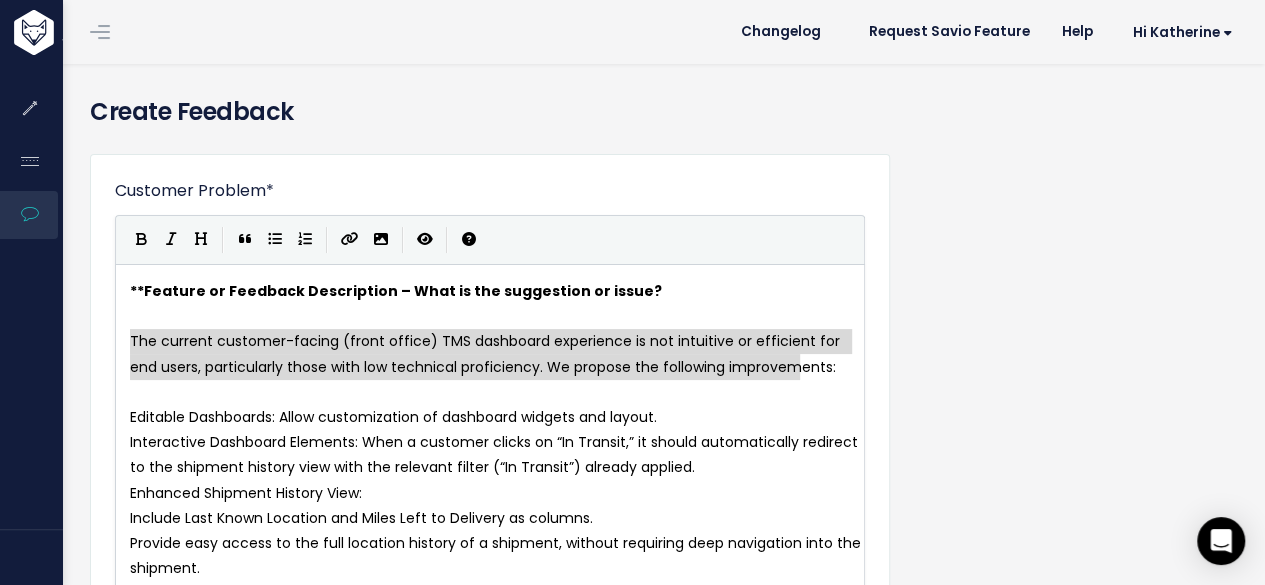 click on "​" at bounding box center [498, 392] 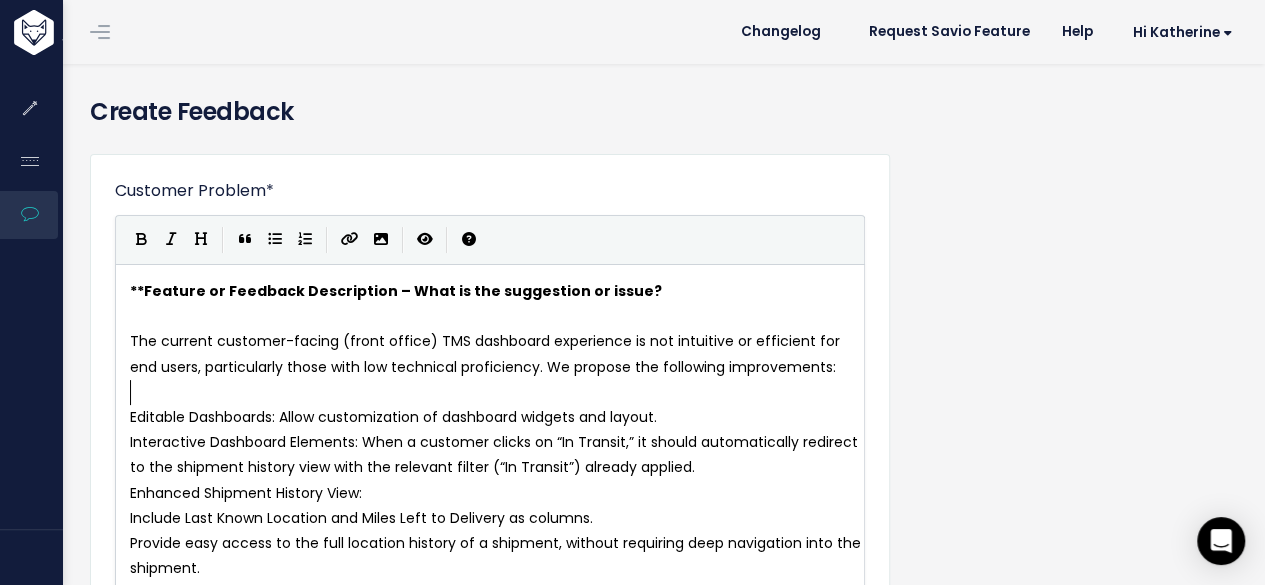 scroll, scrollTop: 100, scrollLeft: 0, axis: vertical 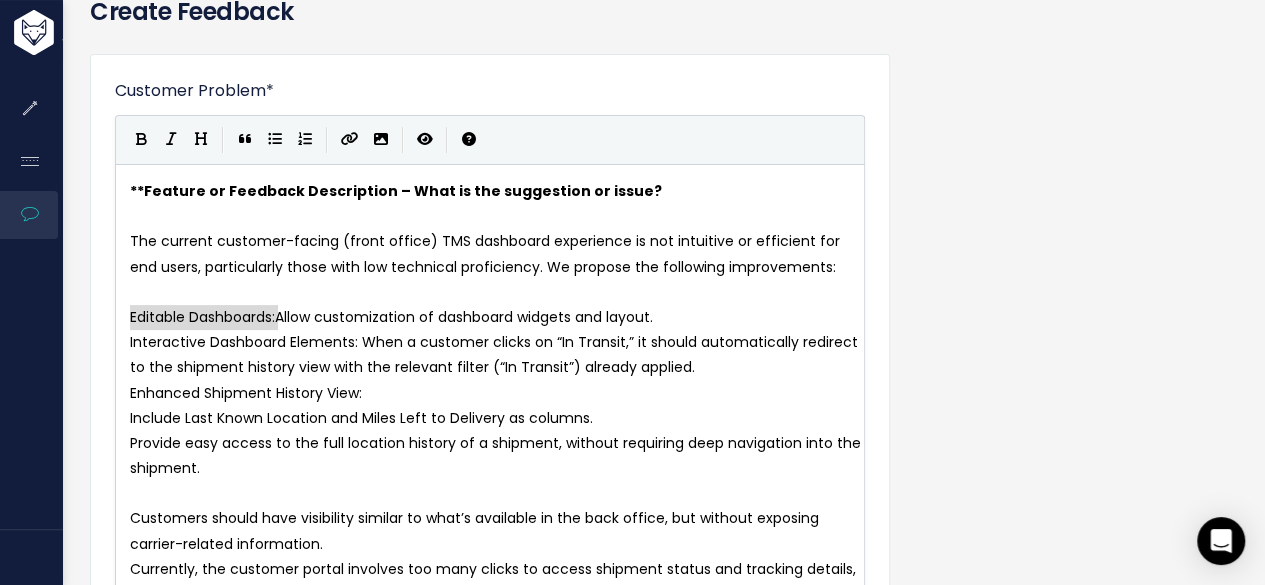 type on "Editable Dashboards:" 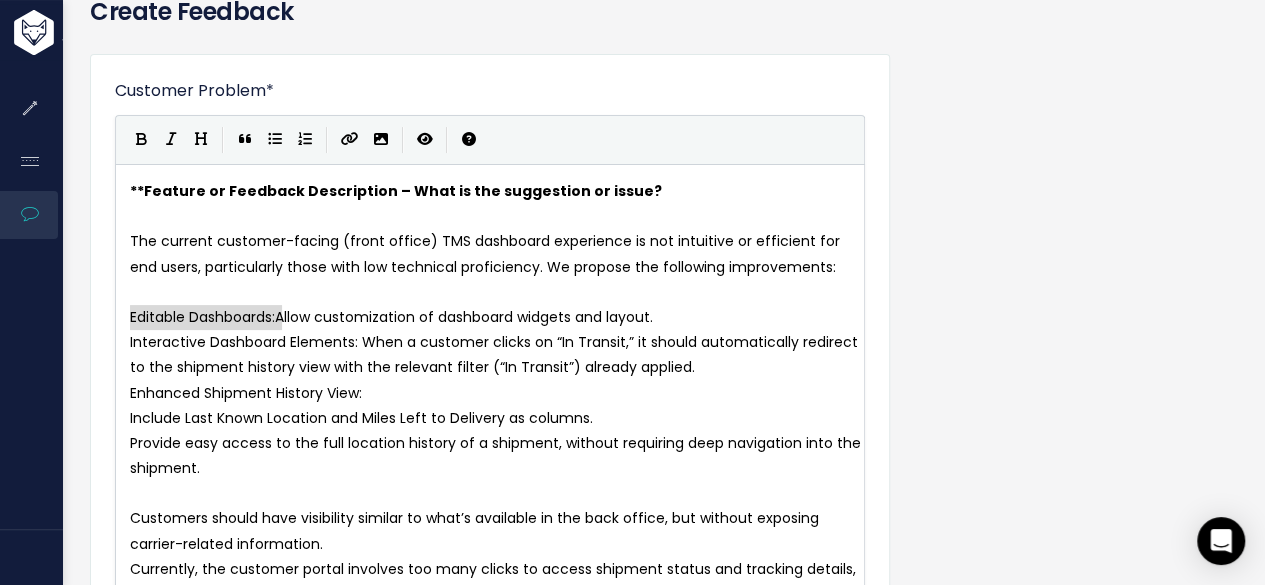drag, startPoint x: 129, startPoint y: 317, endPoint x: 280, endPoint y: 317, distance: 151 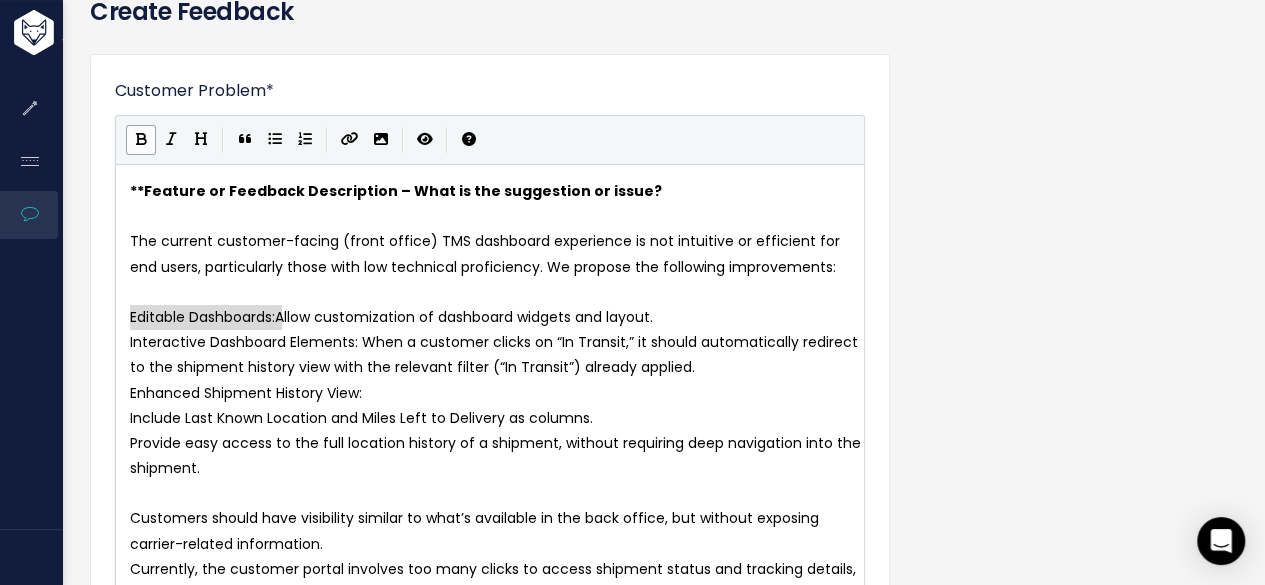 click at bounding box center (141, 139) 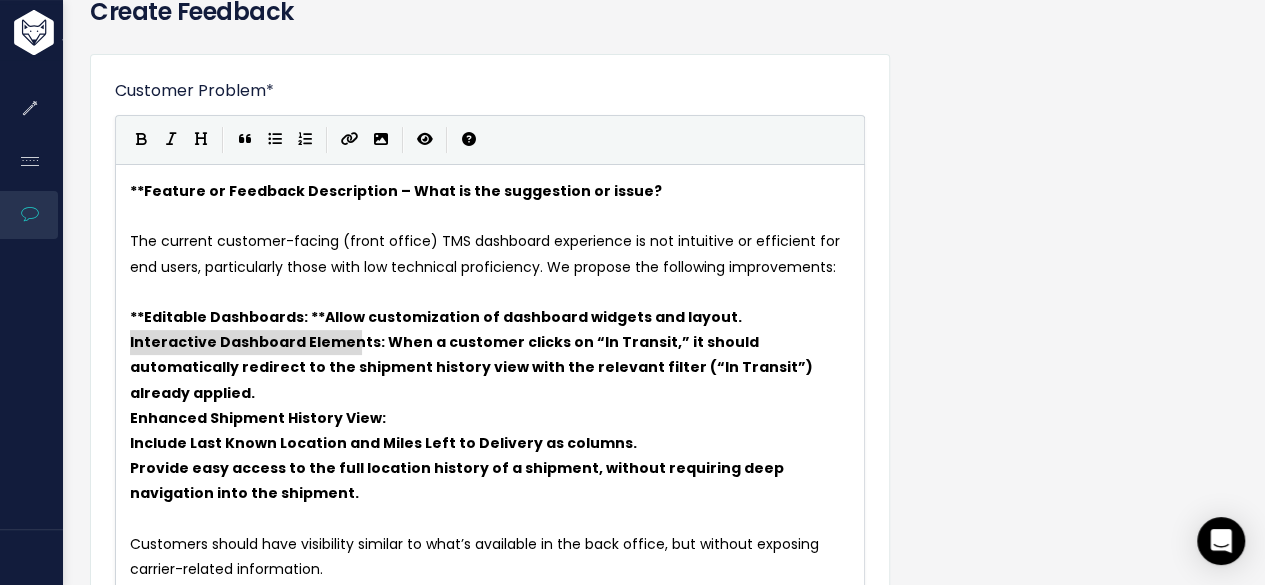 type on "Interactive Dashboard Elements:" 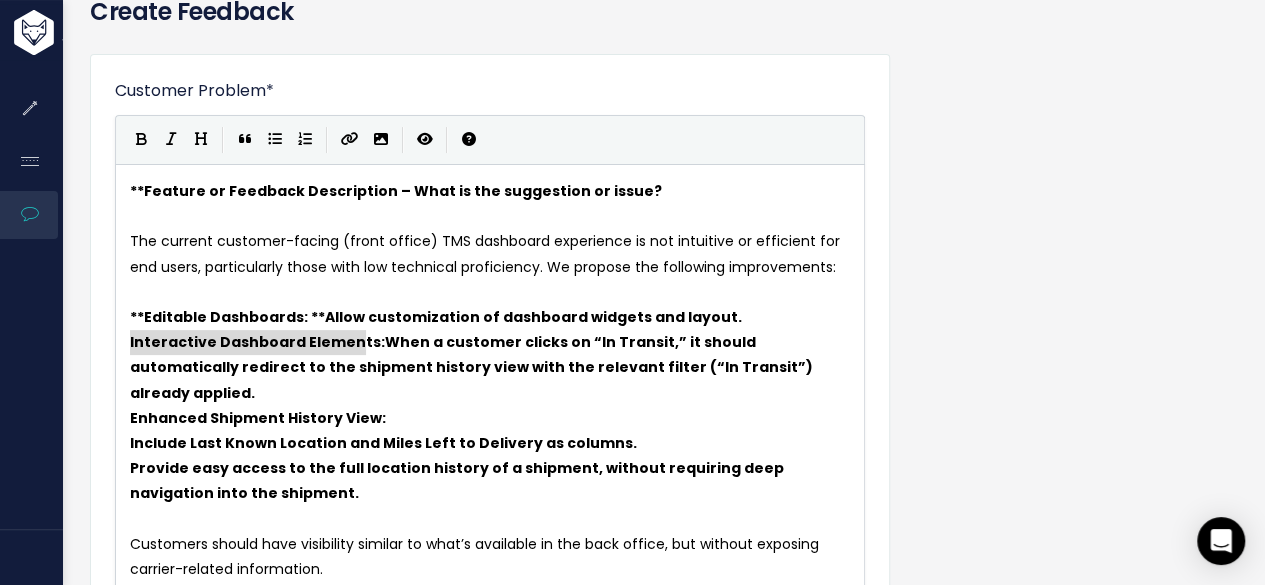 drag, startPoint x: 128, startPoint y: 343, endPoint x: 365, endPoint y: 344, distance: 237.0021 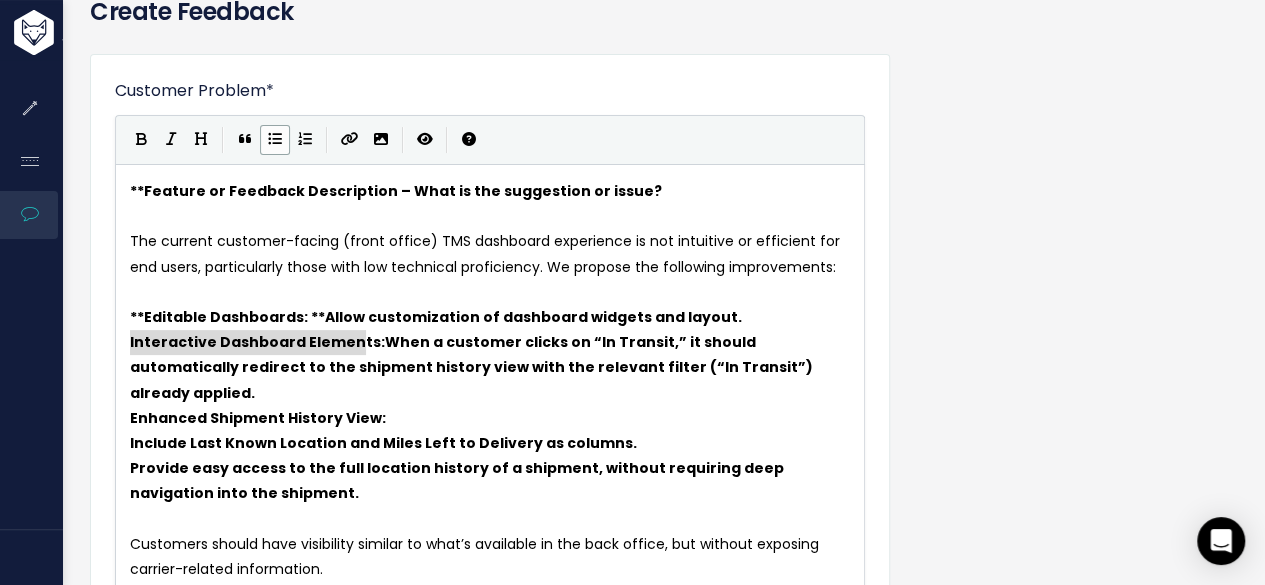click at bounding box center (275, 139) 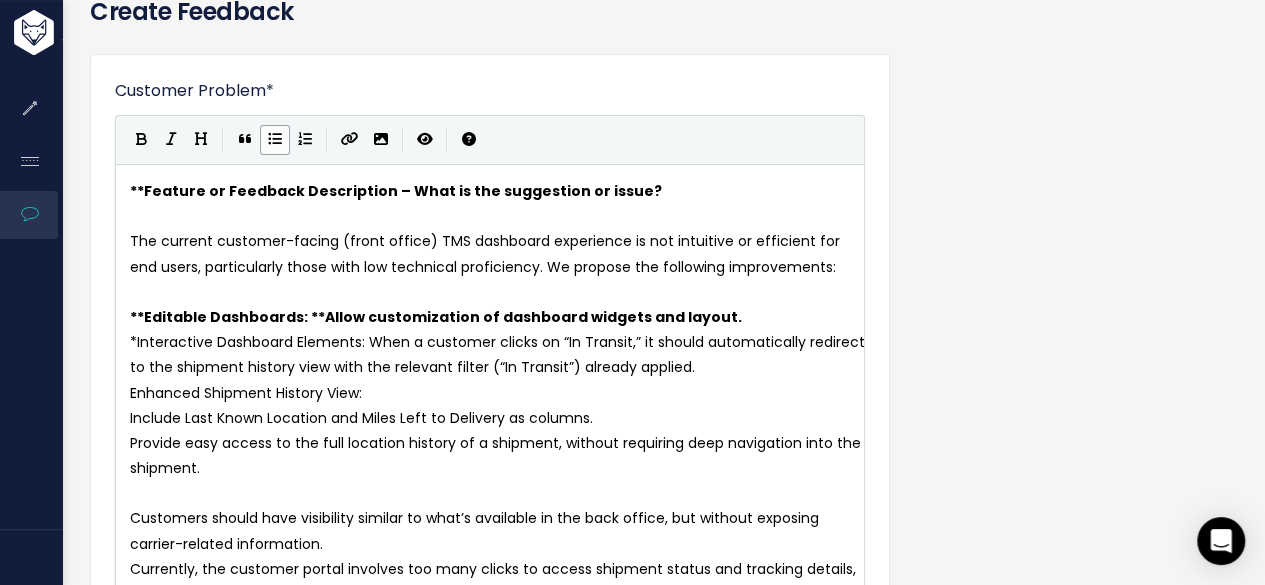 click at bounding box center (275, 139) 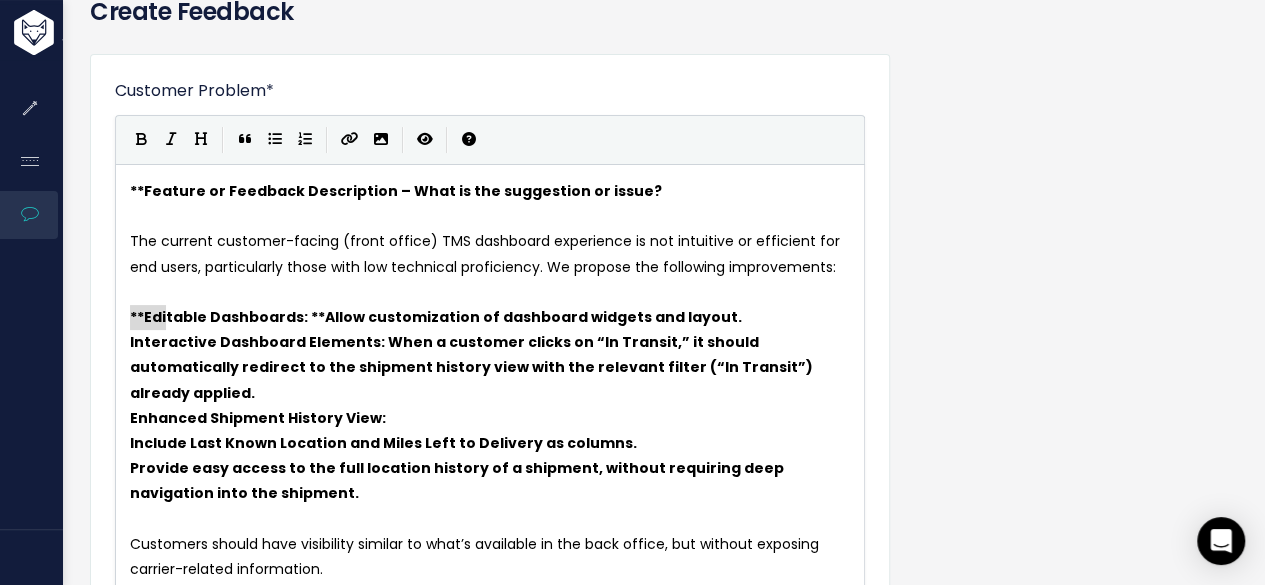type on "**Editable Dashboar" 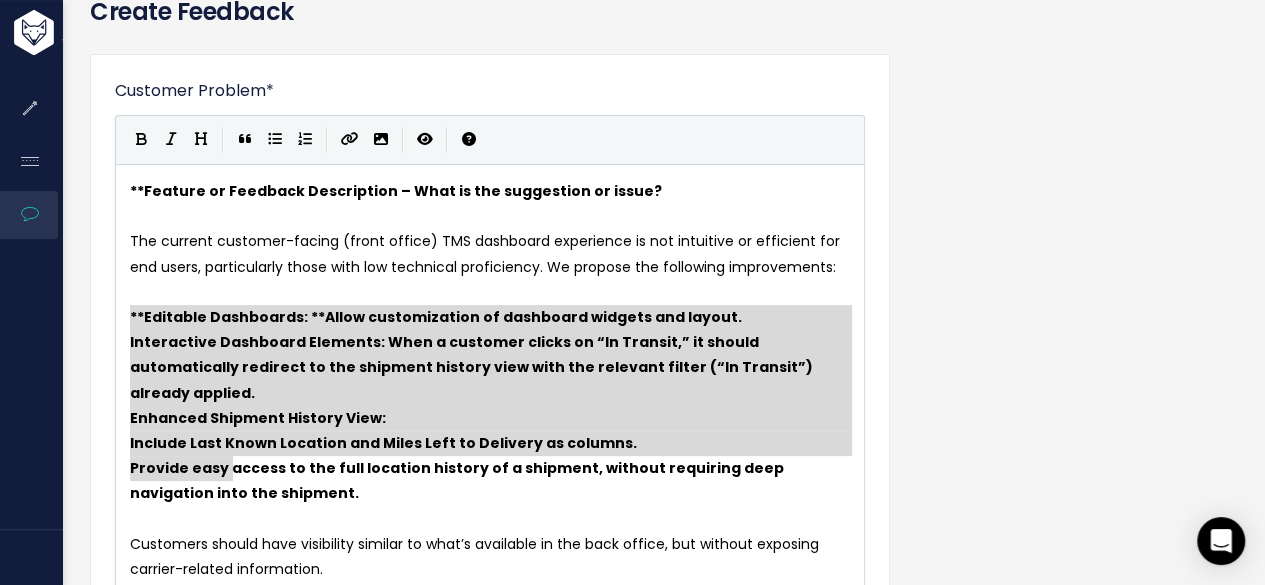 drag, startPoint x: 129, startPoint y: 313, endPoint x: 536, endPoint y: 327, distance: 407.24072 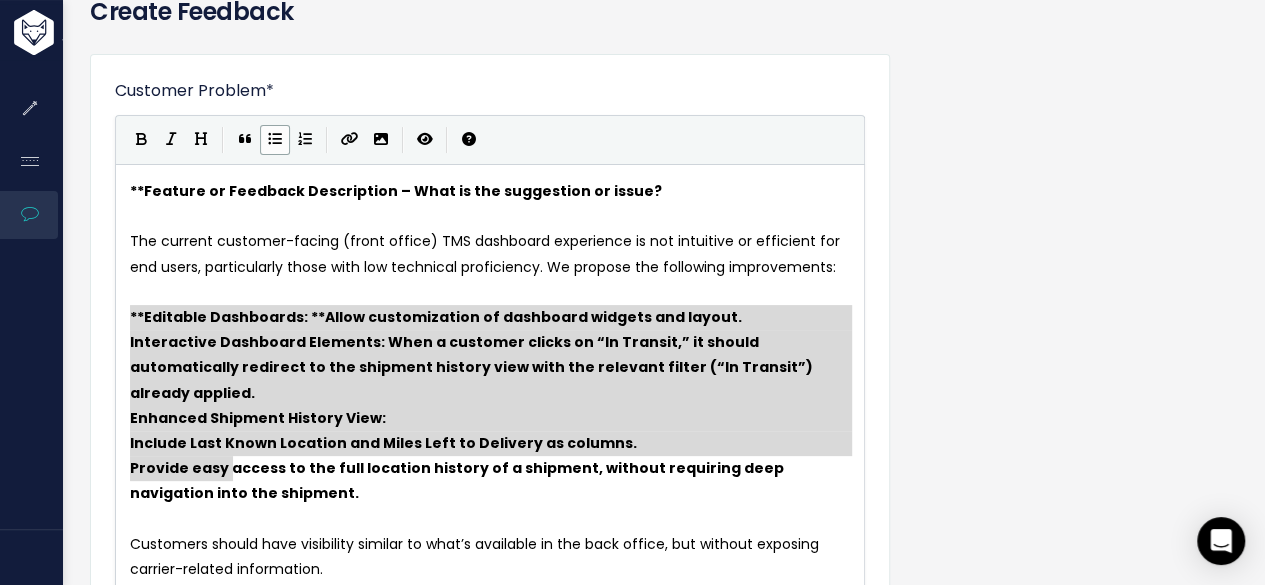 click at bounding box center (275, 139) 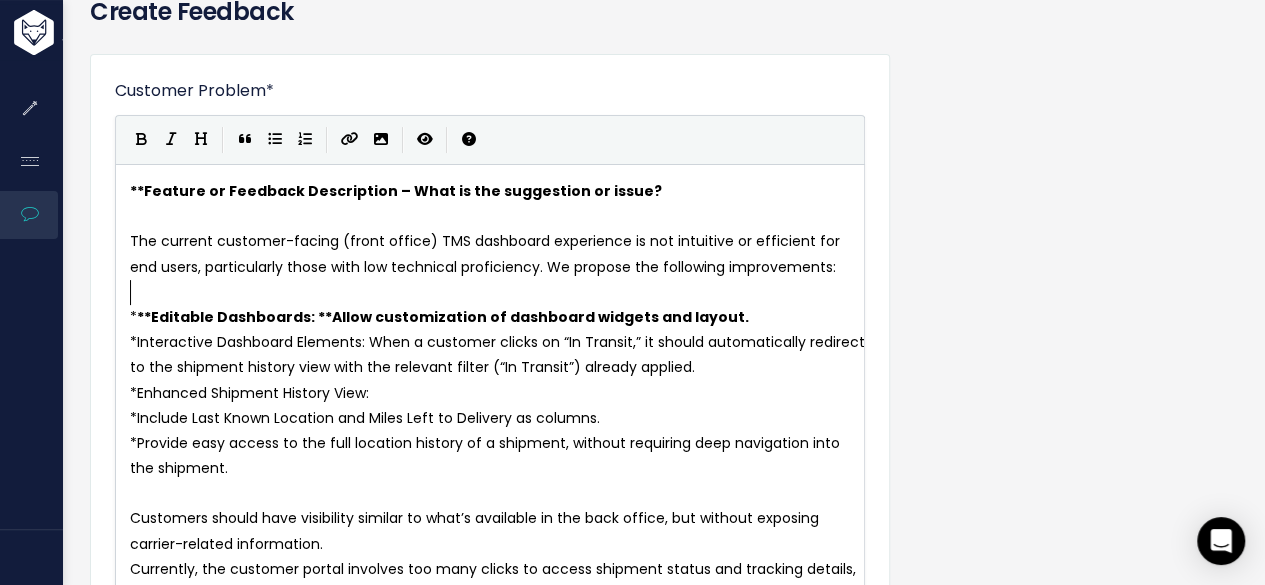 click on "​" at bounding box center (498, 292) 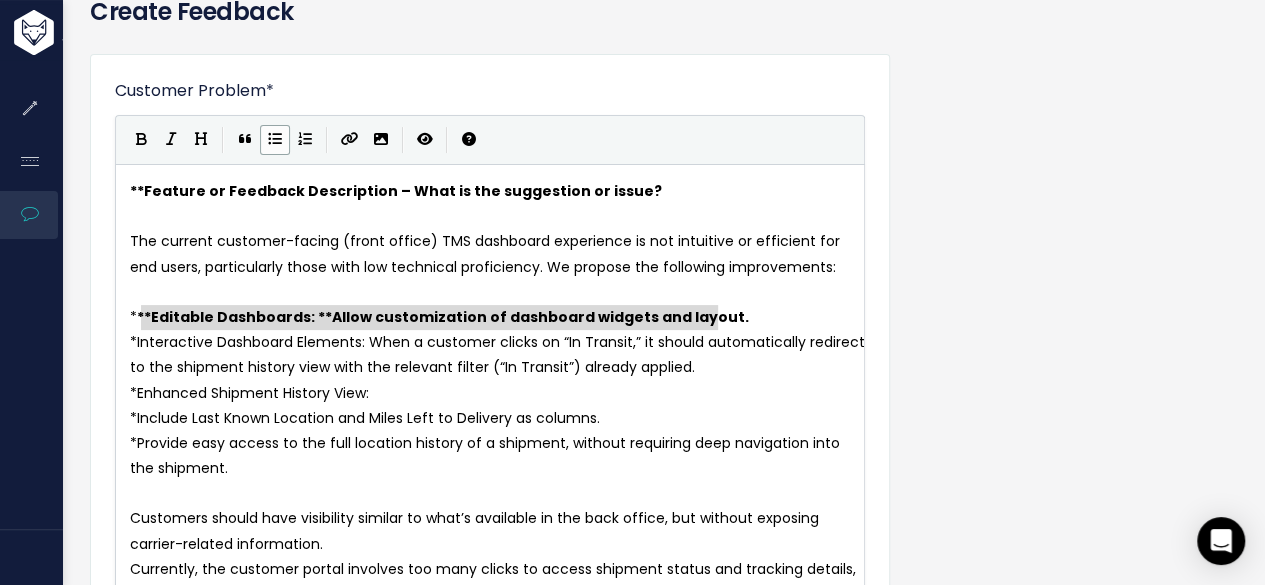 drag, startPoint x: 140, startPoint y: 315, endPoint x: 717, endPoint y: 317, distance: 577.0035 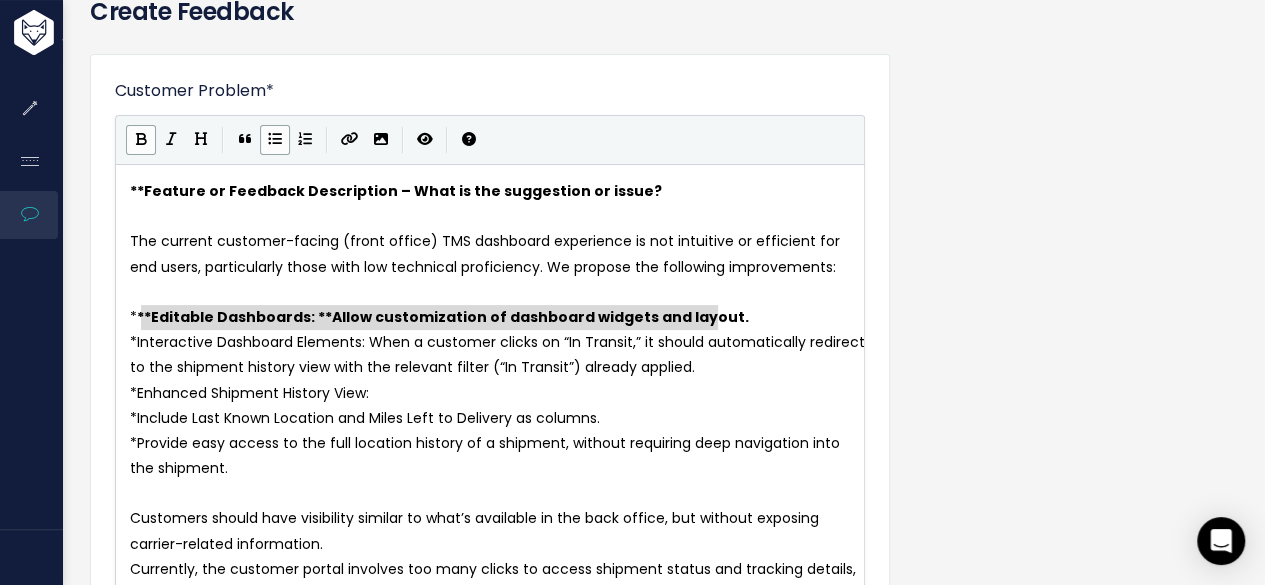 click at bounding box center (141, 139) 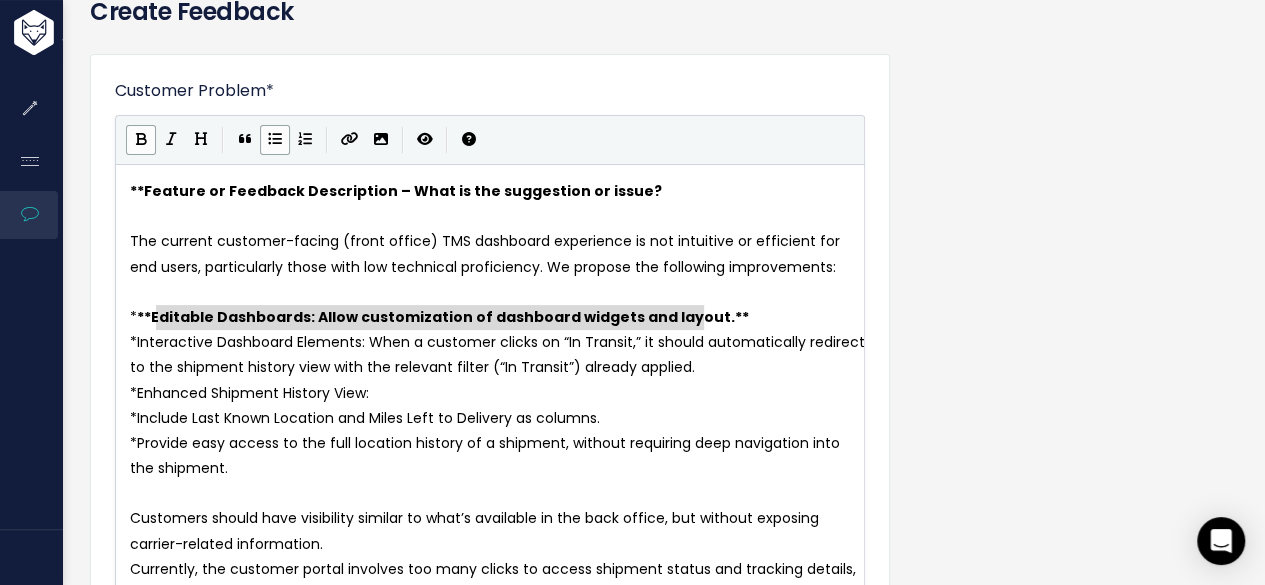 click at bounding box center (141, 140) 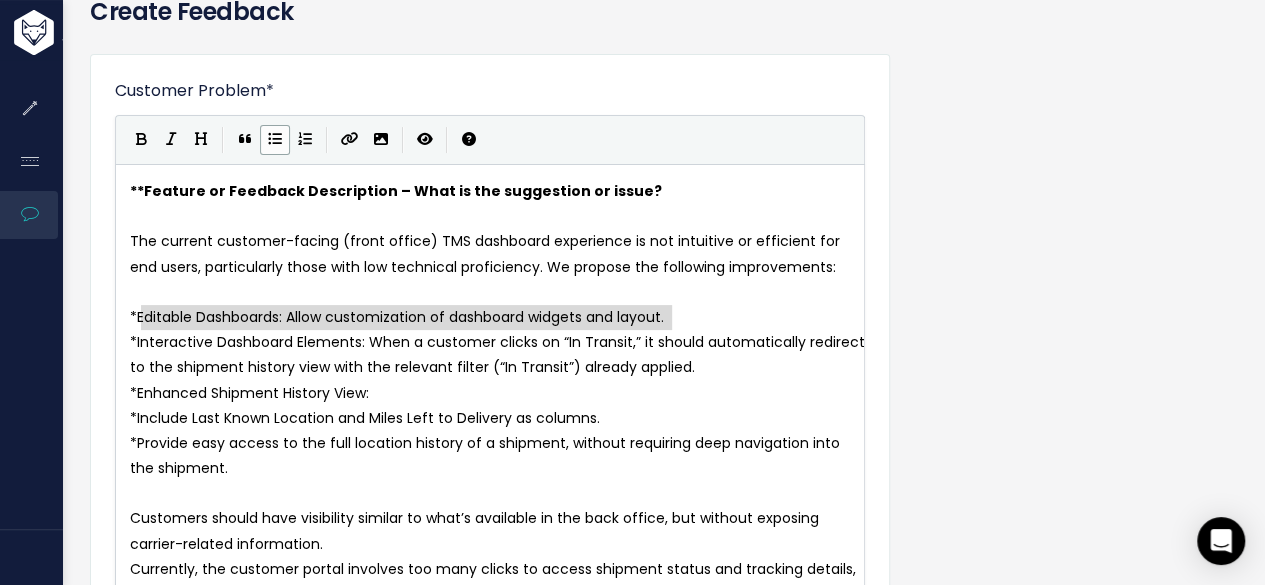 click on "​" at bounding box center [498, 292] 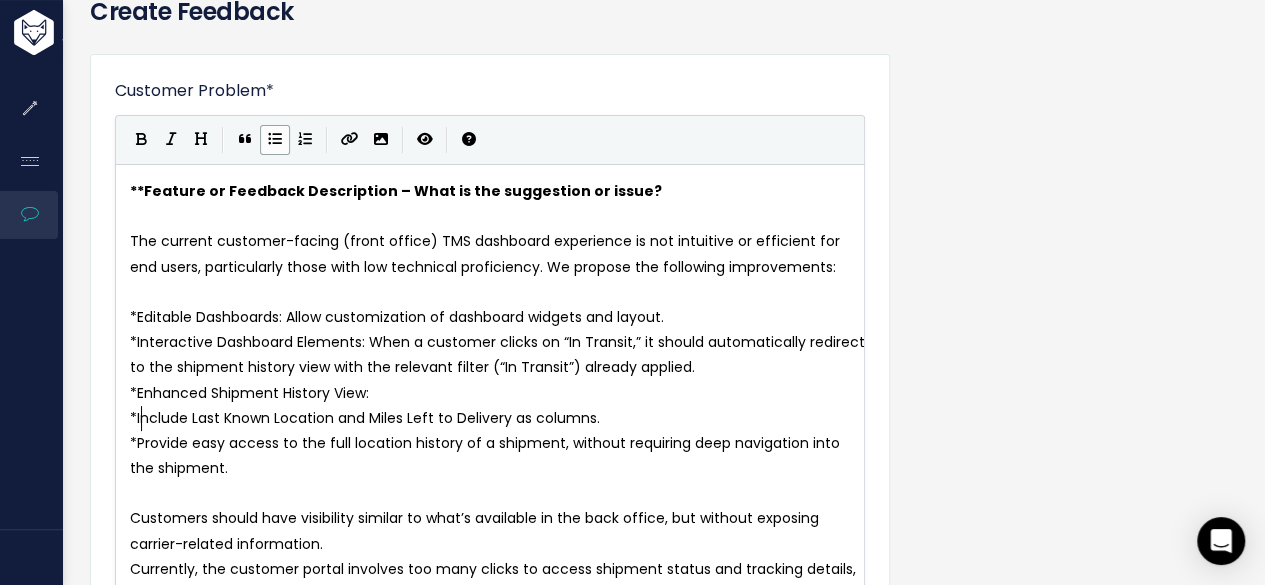 drag, startPoint x: 140, startPoint y: 421, endPoint x: 176, endPoint y: 443, distance: 42.190044 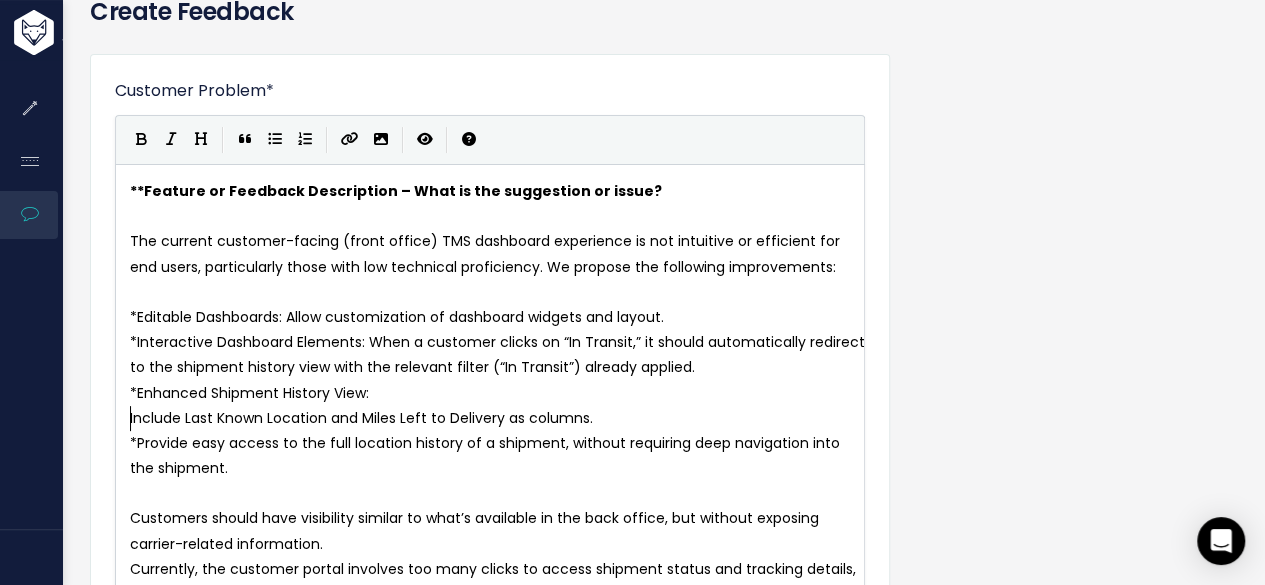 click on "Provide easy access to the full location history of a shipment, without requiring deep navigation into the shipment." at bounding box center [487, 455] 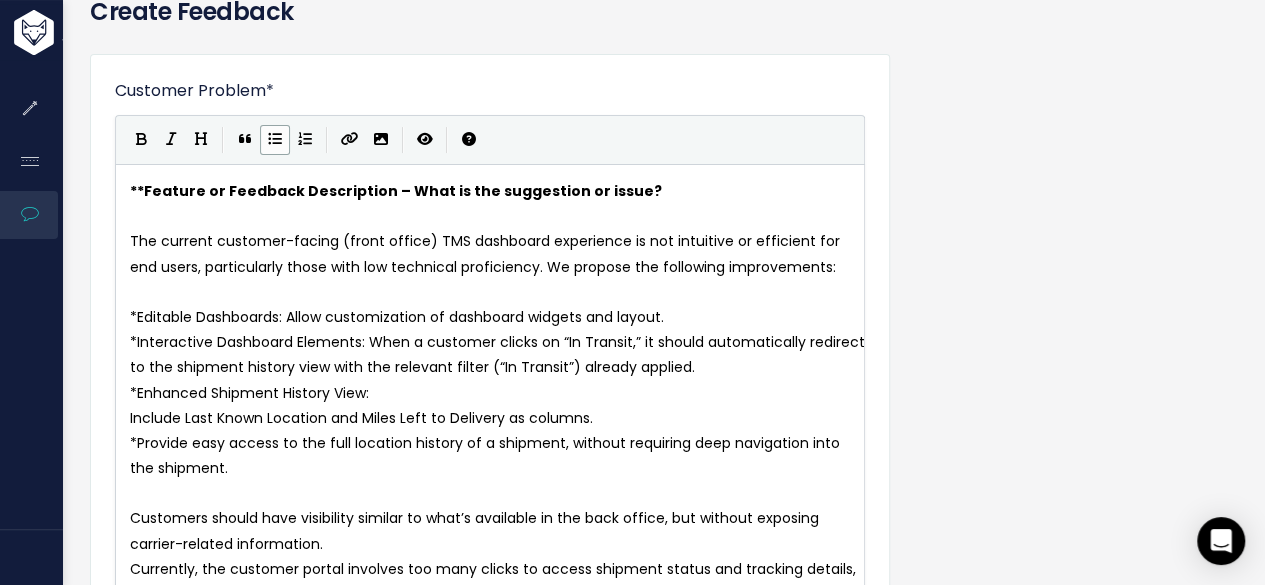click on "*" at bounding box center (133, 443) 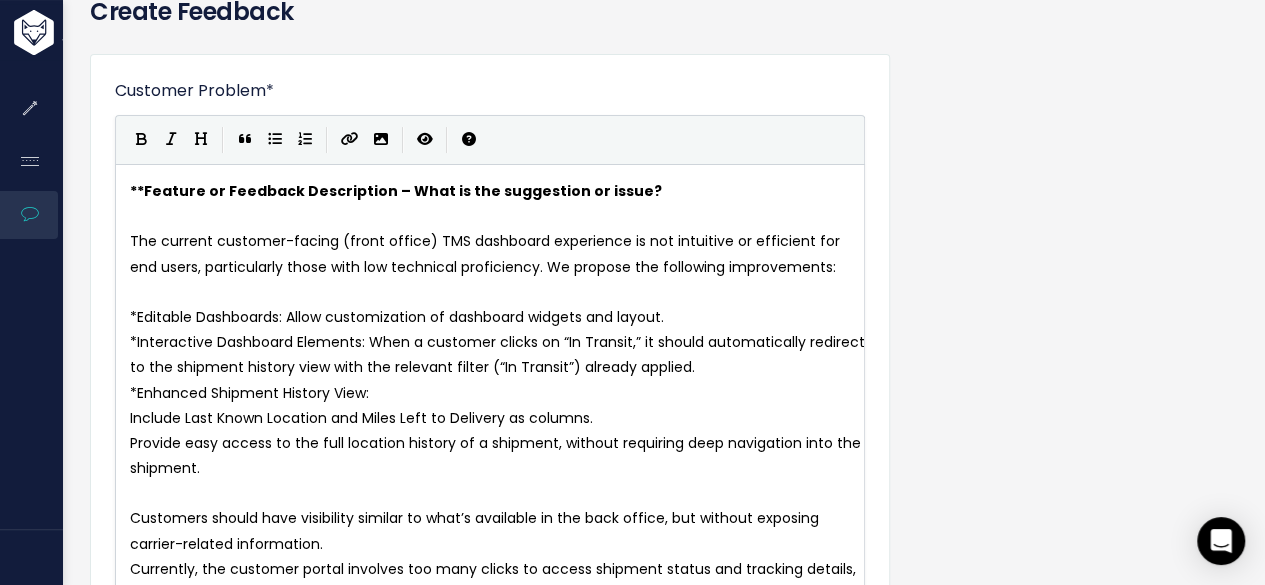 type on "-" 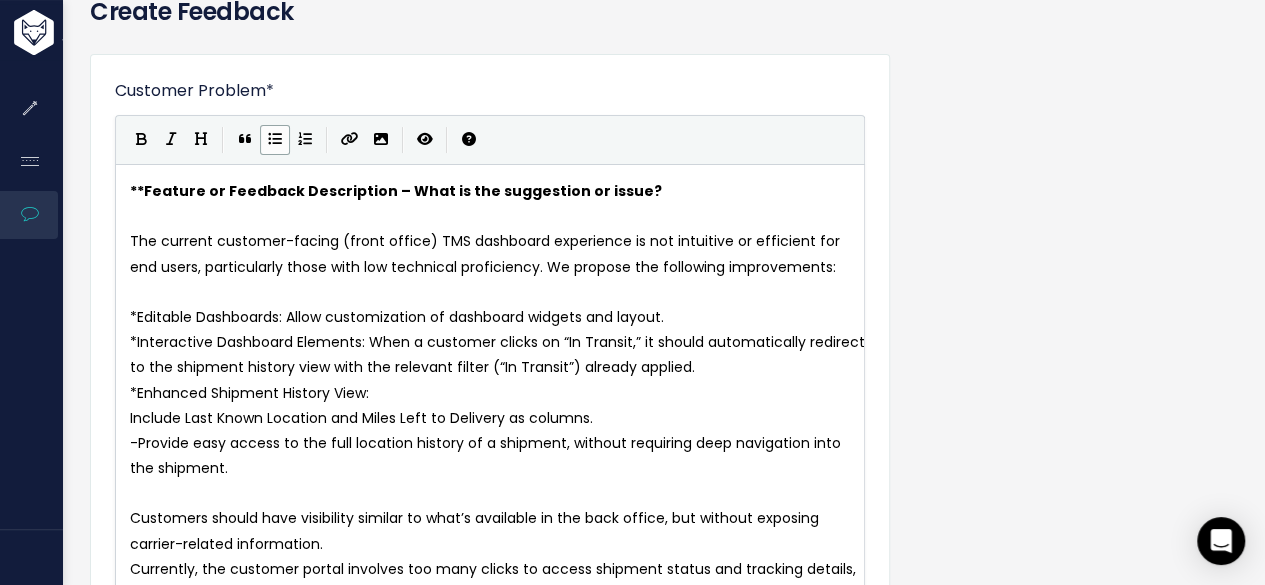 click on "Include Last Known Location and Miles Left to Delivery as columns." at bounding box center (361, 418) 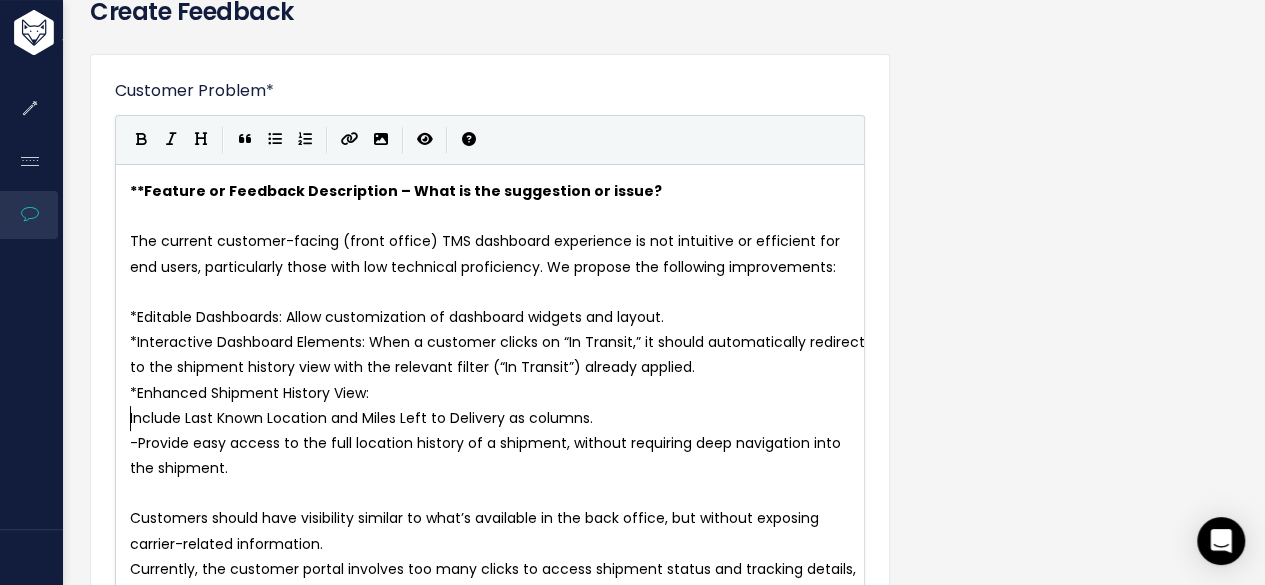 type on "-" 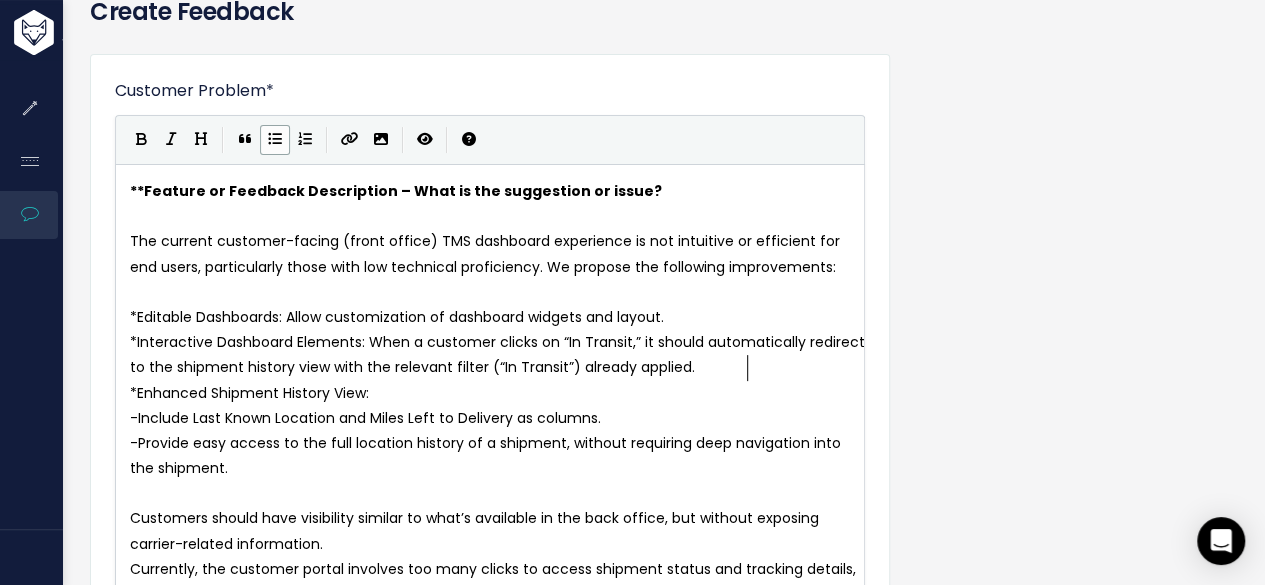 click on "*  Interactive Dashboard Elements: When a customer clicks on “In Transit,” it should automatically redirect to the shipment history view with the relevant filter (“In Transit”) already applied." at bounding box center [498, 355] 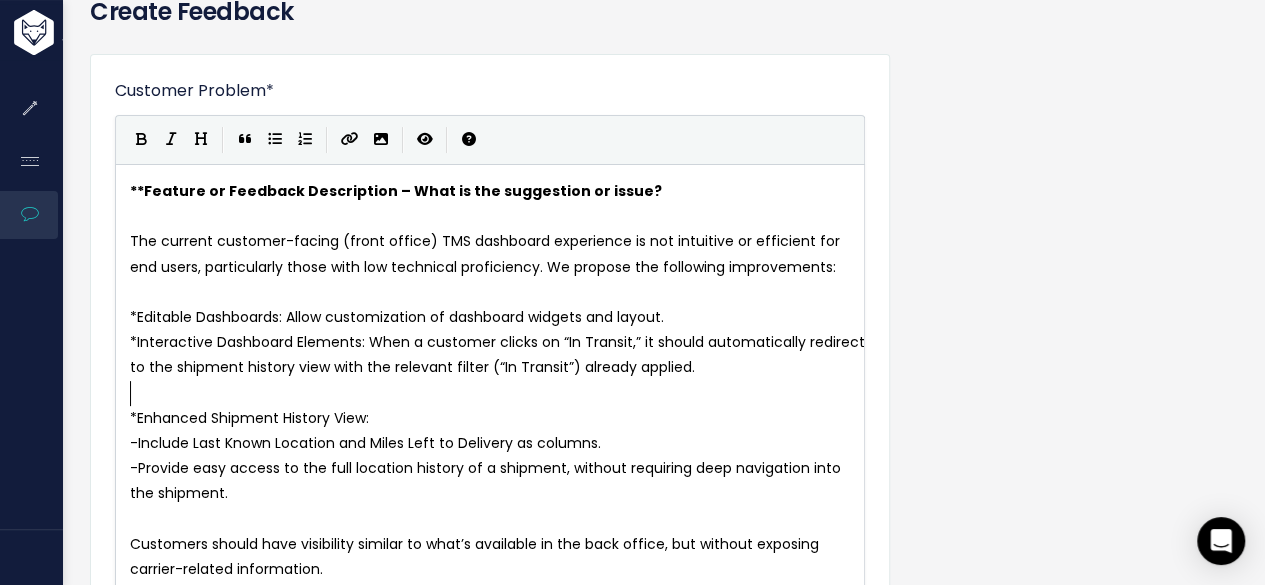scroll, scrollTop: 6, scrollLeft: 0, axis: vertical 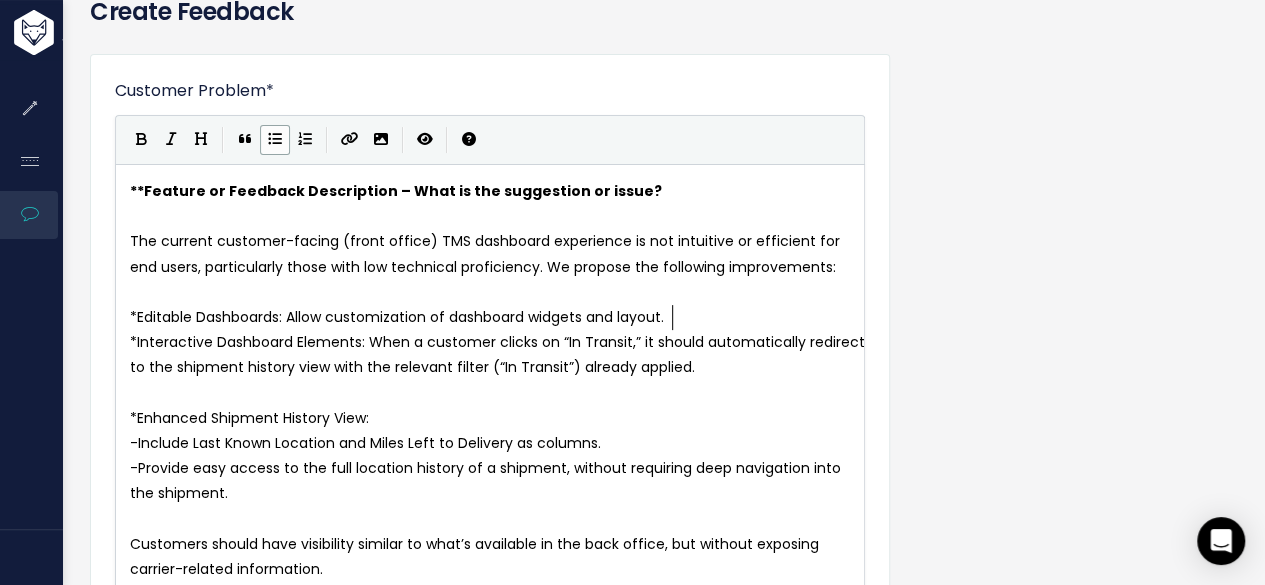click on "*  Editable Dashboards: Allow customization of dashboard widgets and layout." at bounding box center (498, 317) 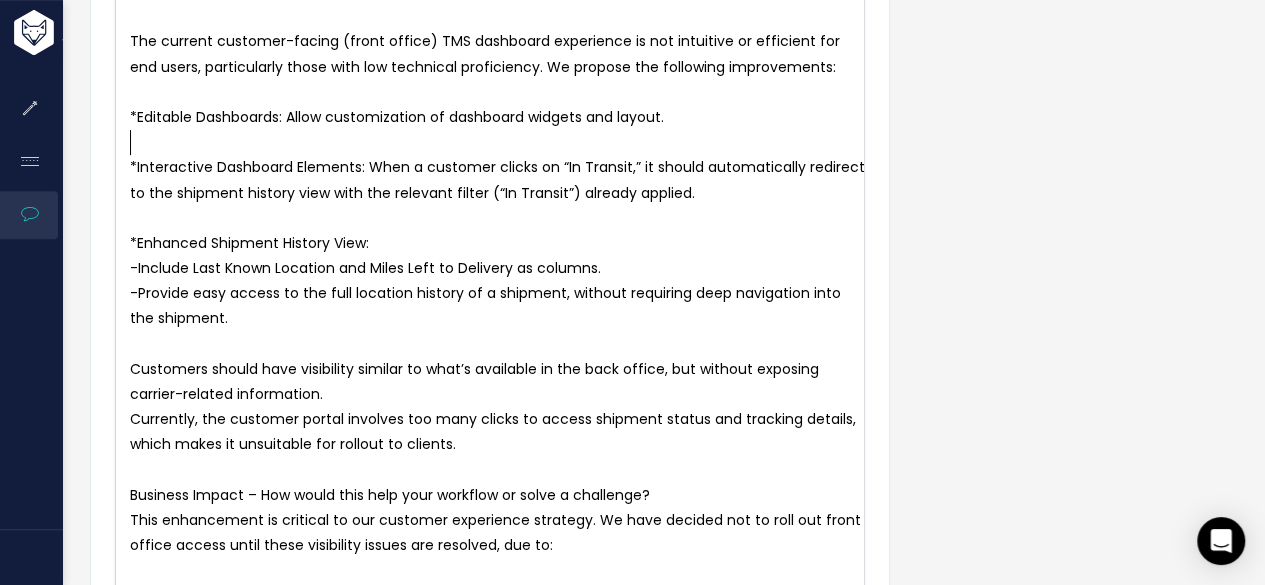 scroll, scrollTop: 400, scrollLeft: 0, axis: vertical 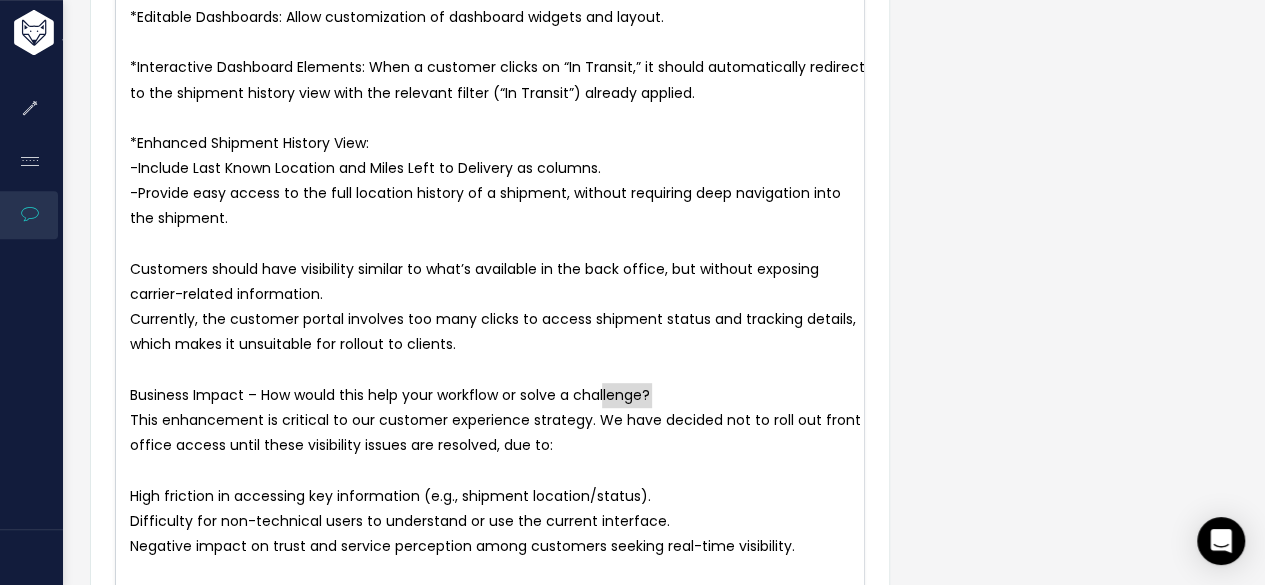 type on "orkflow or solve a challenge?" 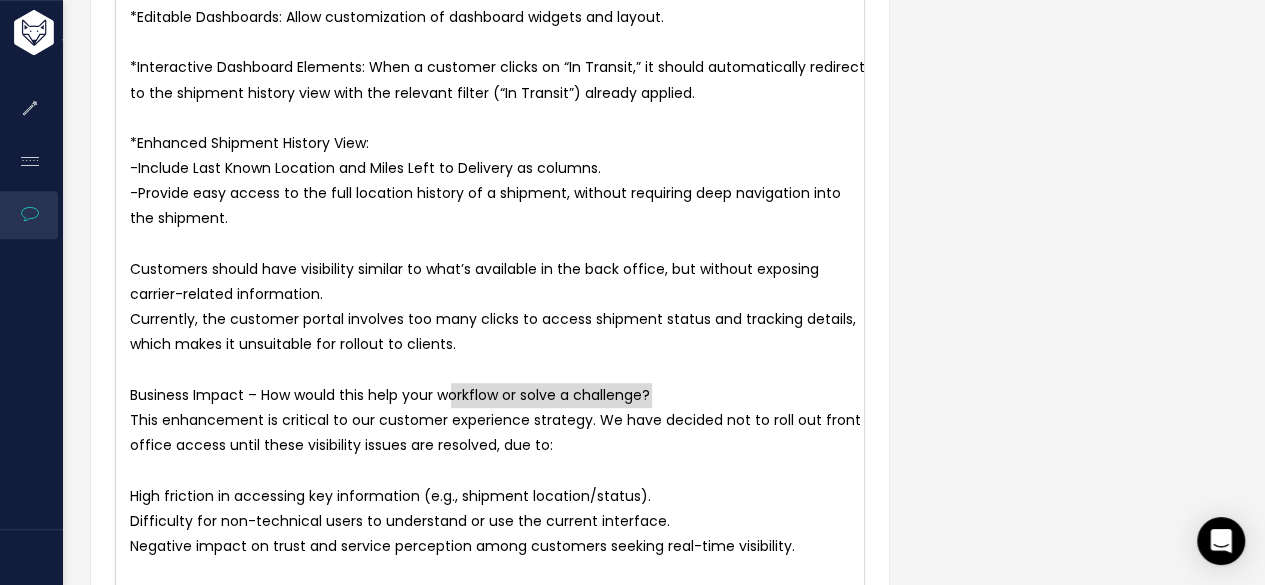 drag, startPoint x: 658, startPoint y: 391, endPoint x: 492, endPoint y: 392, distance: 166.003 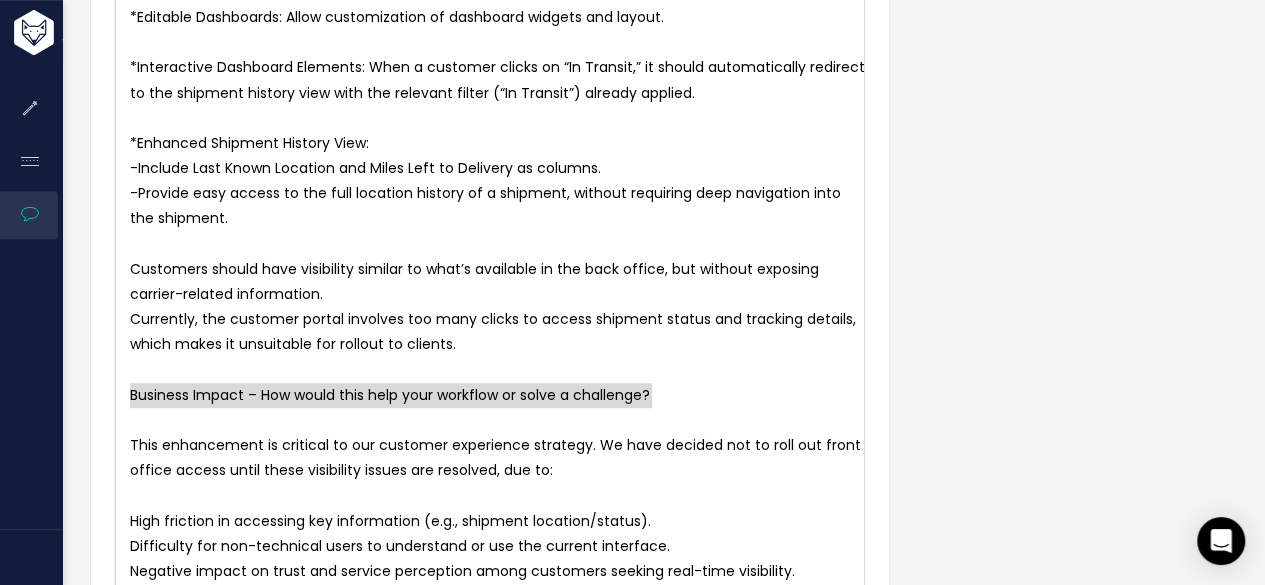 drag, startPoint x: 656, startPoint y: 390, endPoint x: 140, endPoint y: 392, distance: 516.0039 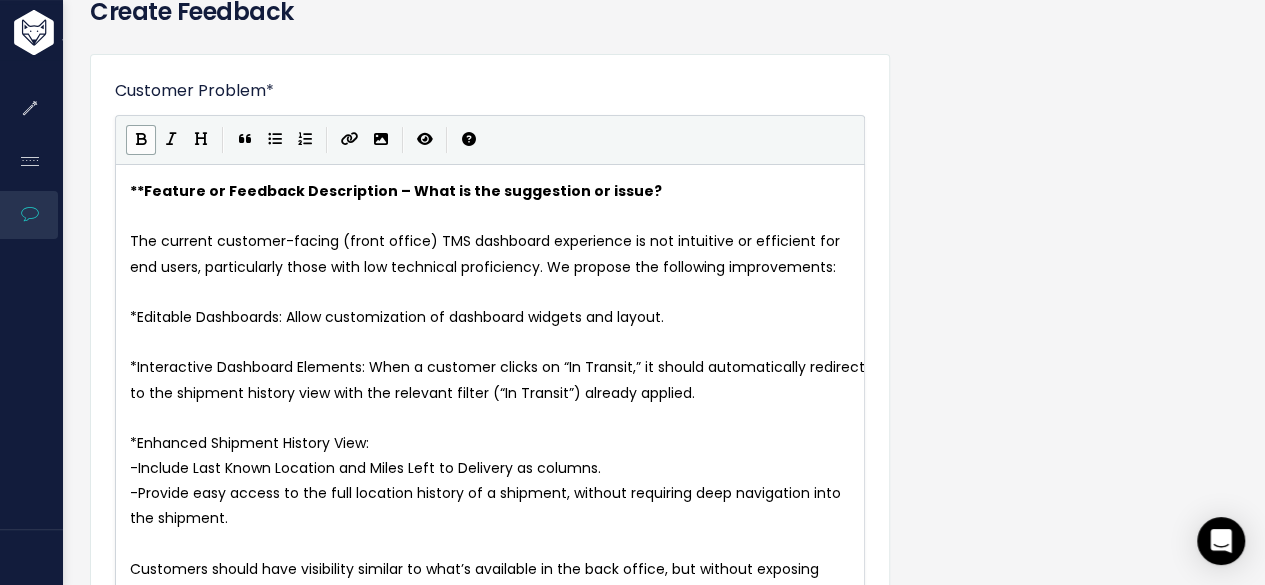 type on "Business Impact – How would this help your workflow or solve a challenge?" 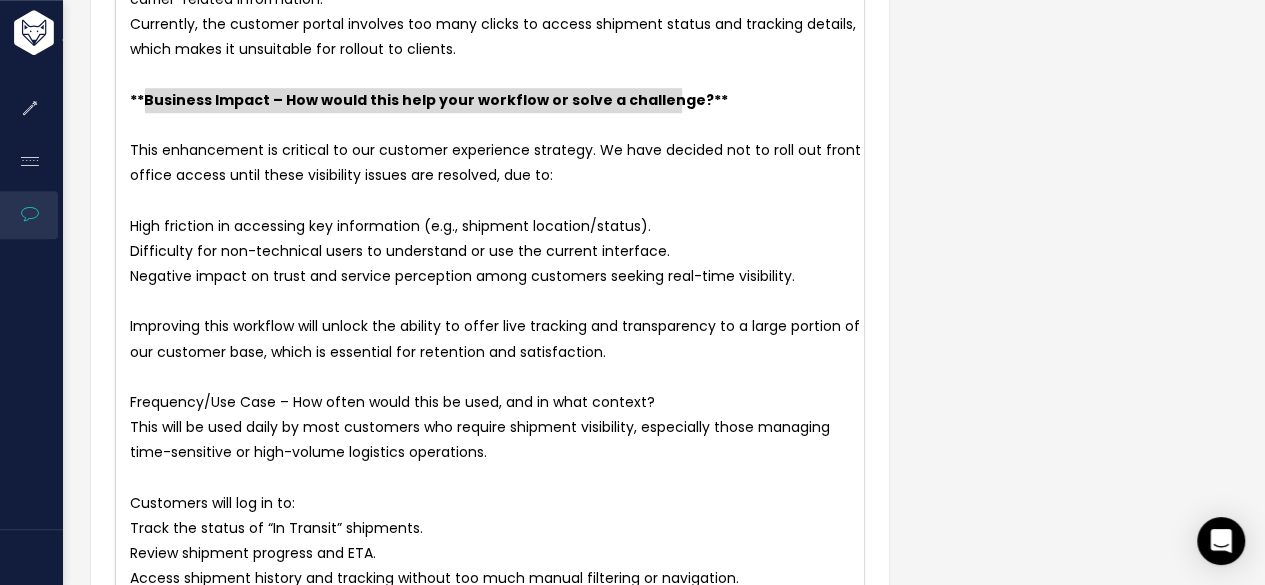 scroll, scrollTop: 656, scrollLeft: 0, axis: vertical 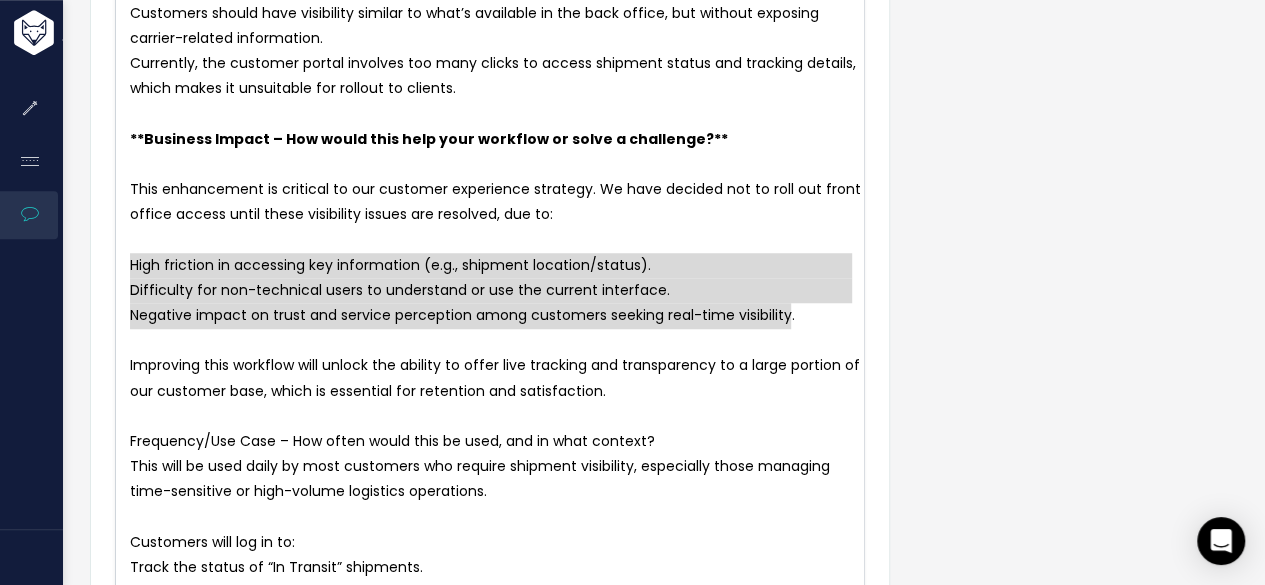 drag, startPoint x: 780, startPoint y: 315, endPoint x: 134, endPoint y: 266, distance: 647.8557 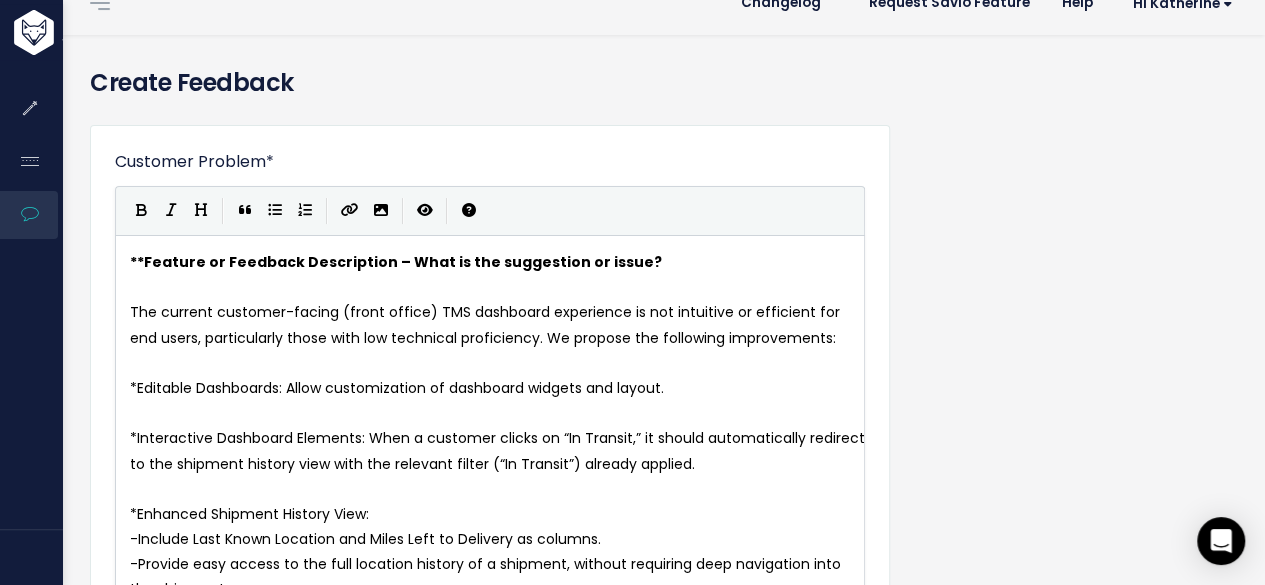 scroll, scrollTop: 0, scrollLeft: 0, axis: both 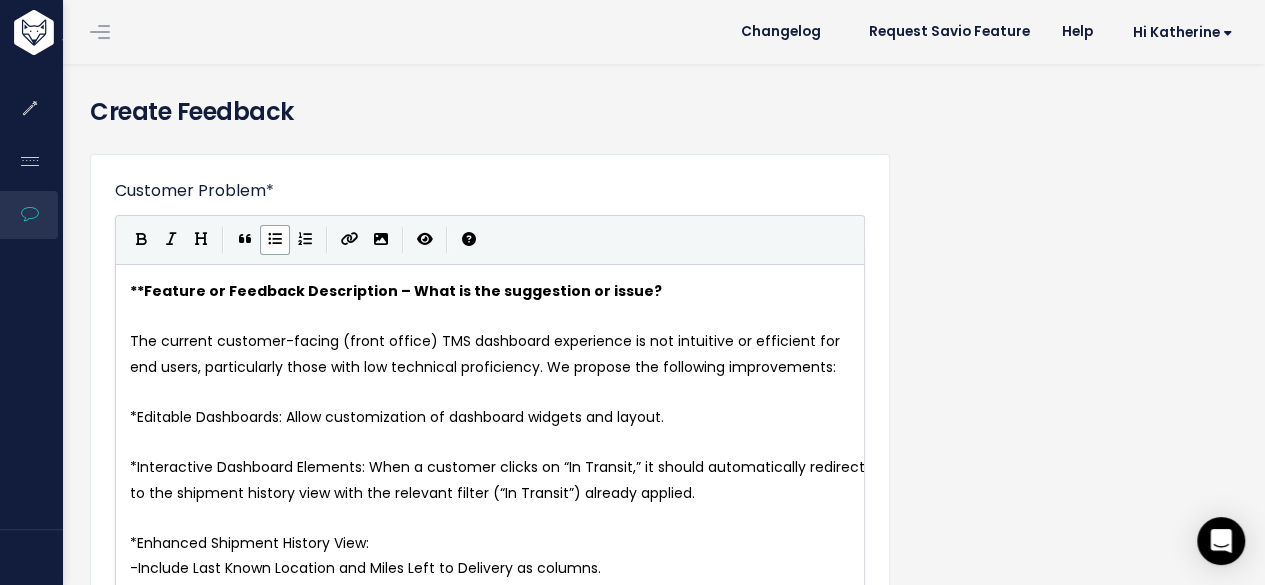 click at bounding box center (275, 239) 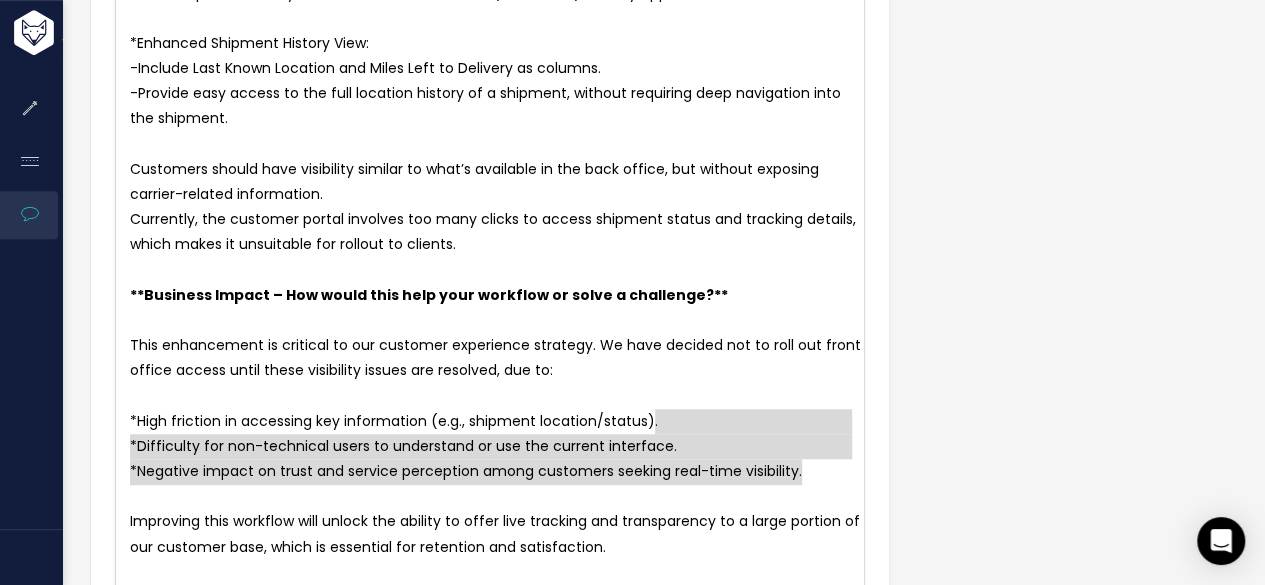 scroll, scrollTop: 600, scrollLeft: 0, axis: vertical 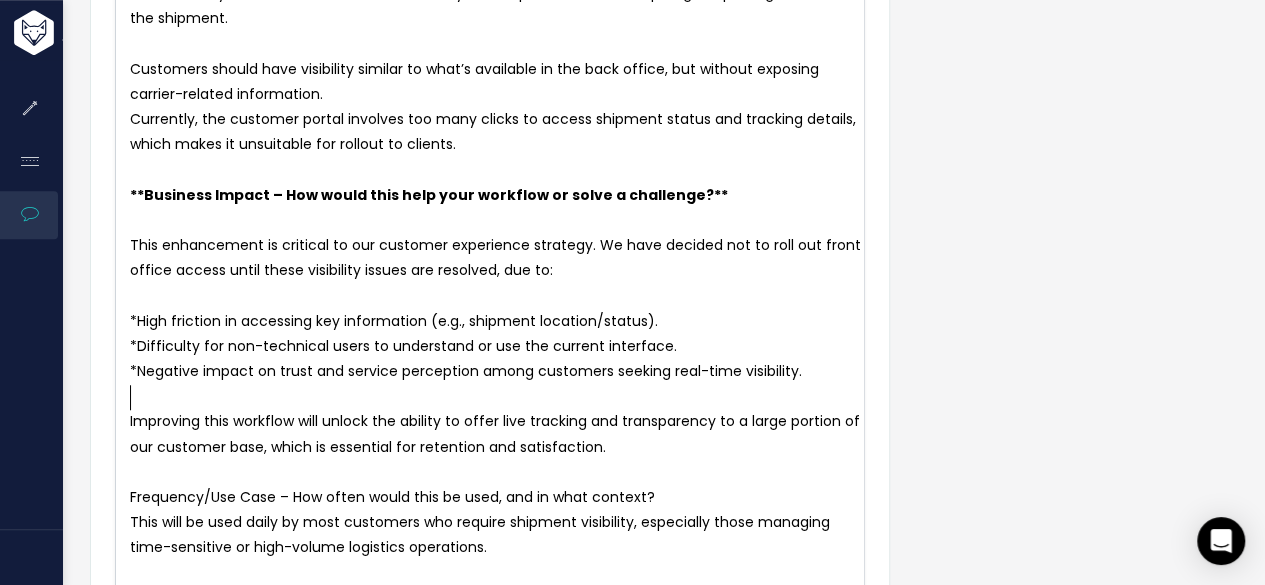 click on "​" at bounding box center [498, 396] 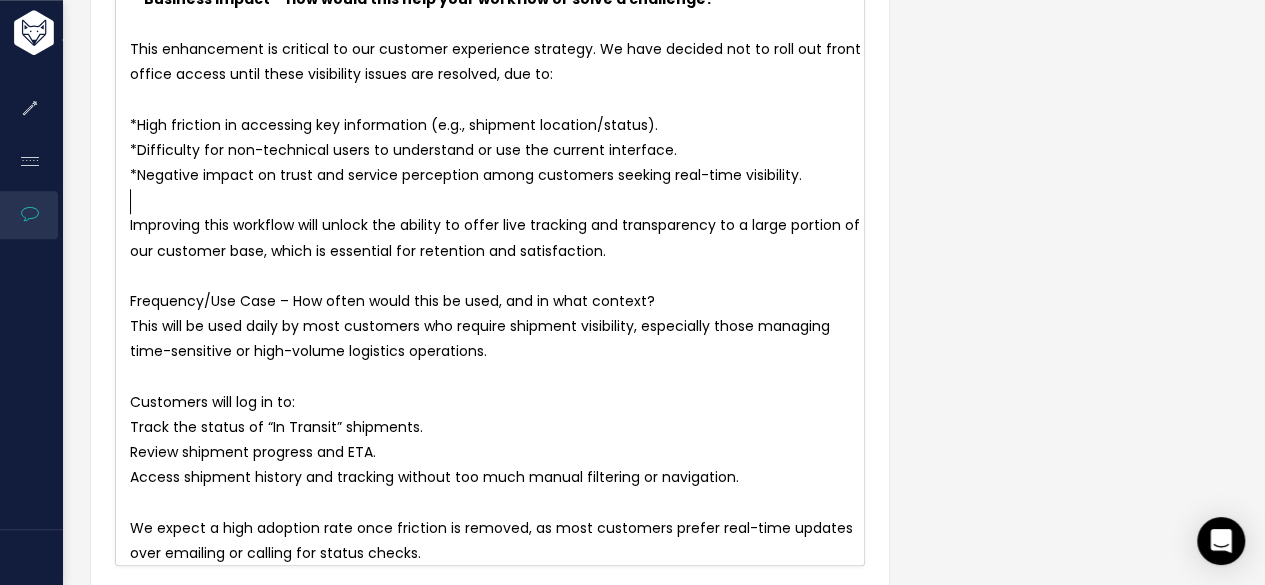 scroll, scrollTop: 800, scrollLeft: 0, axis: vertical 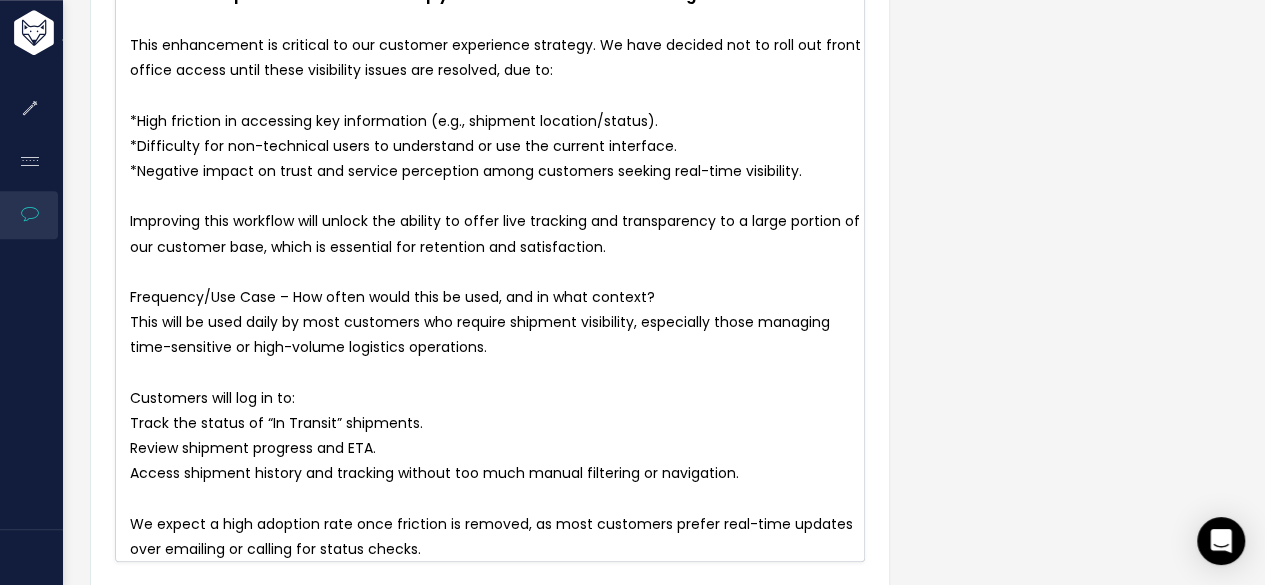 click on "Frequency/Use Case – How often would this be used, and in what context?" at bounding box center (392, 297) 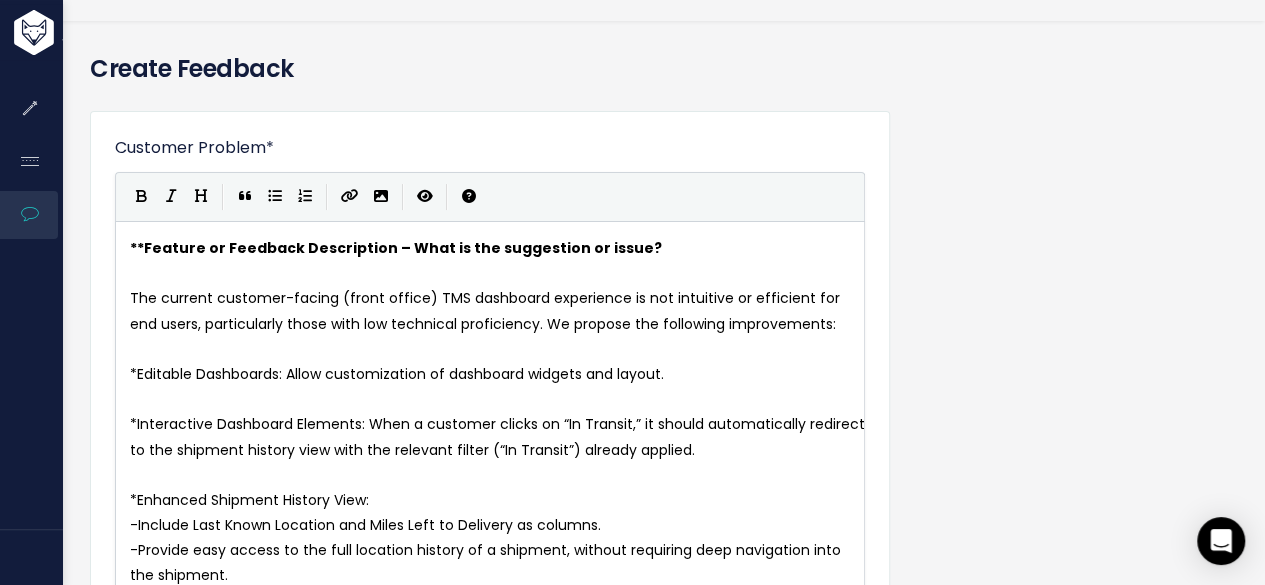 scroll, scrollTop: 0, scrollLeft: 0, axis: both 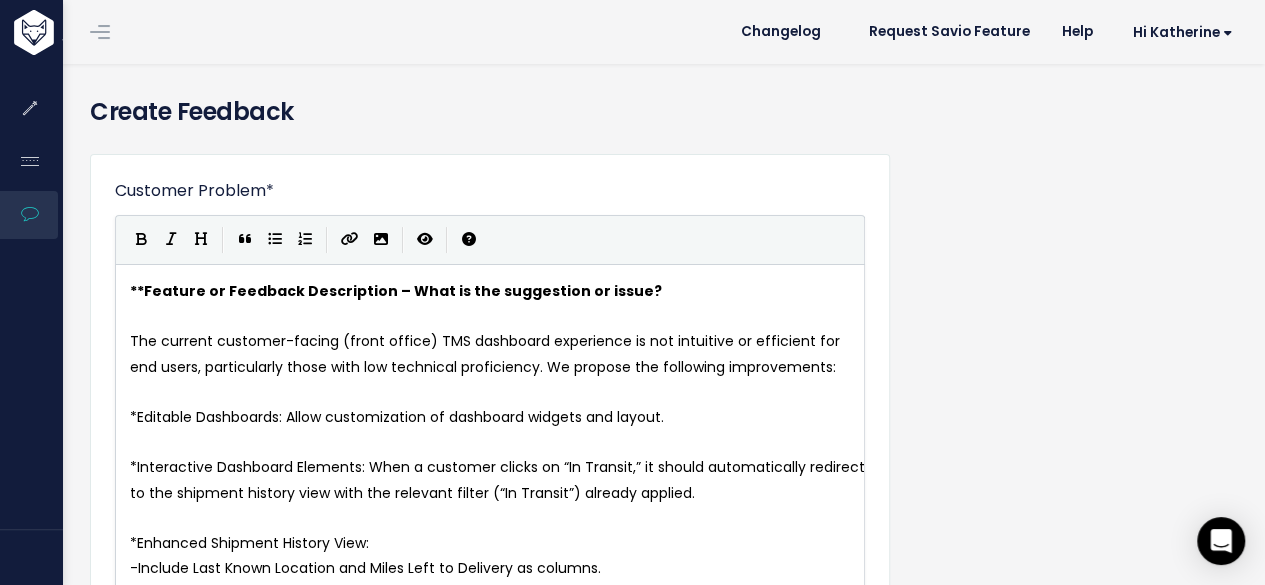 drag, startPoint x: 132, startPoint y: 236, endPoint x: 152, endPoint y: 251, distance: 25 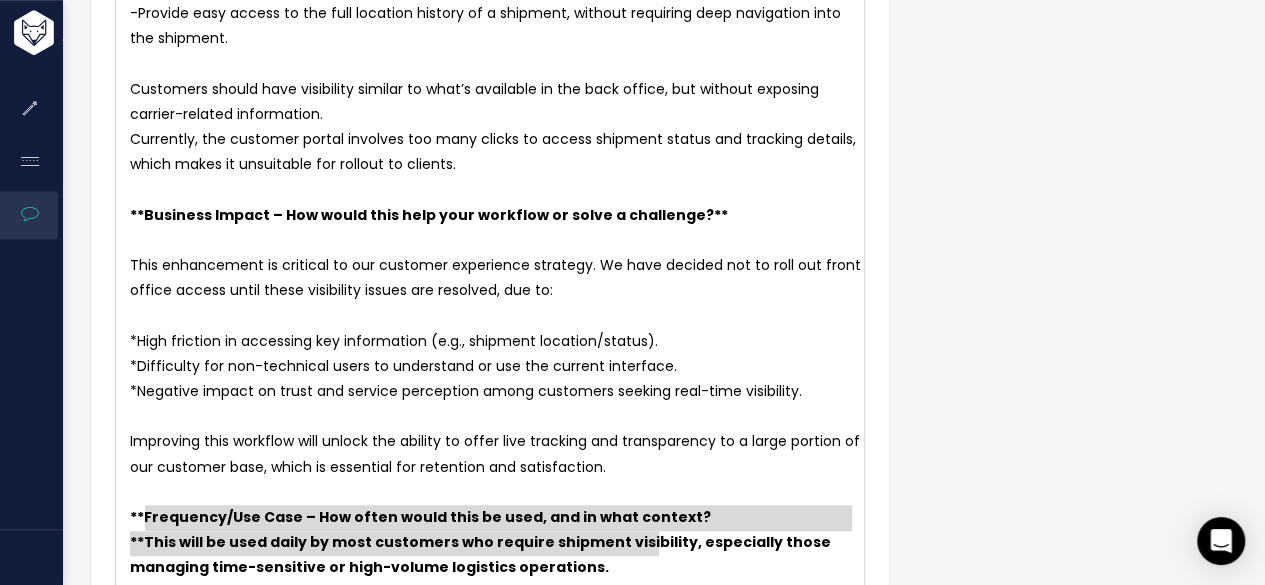 scroll, scrollTop: 724, scrollLeft: 0, axis: vertical 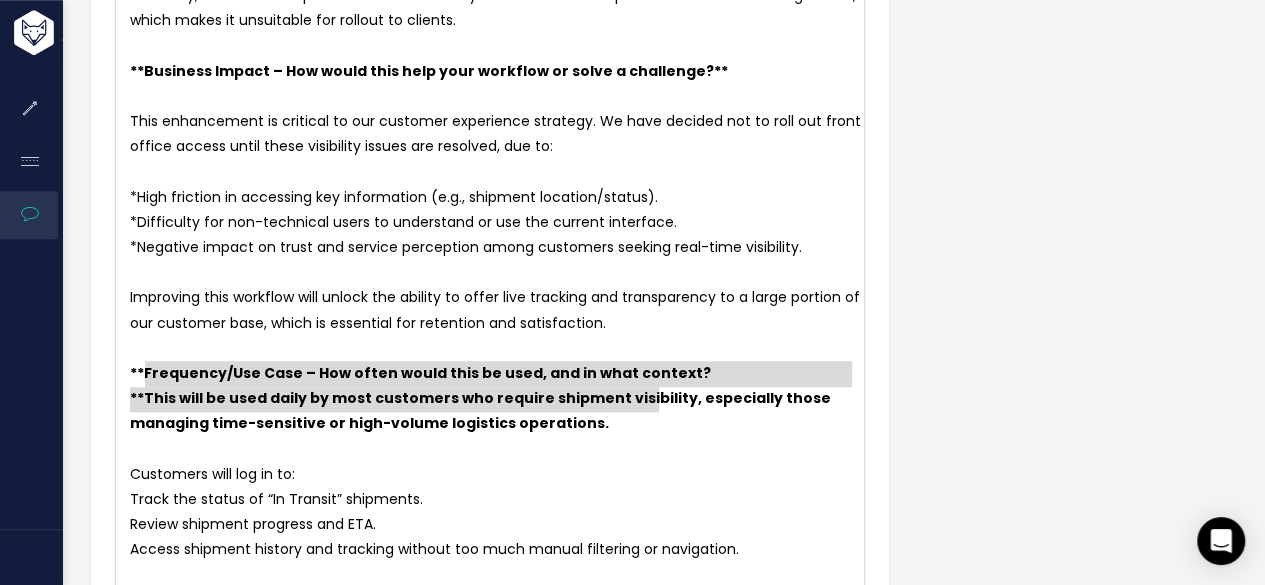 click on "​" at bounding box center (498, 449) 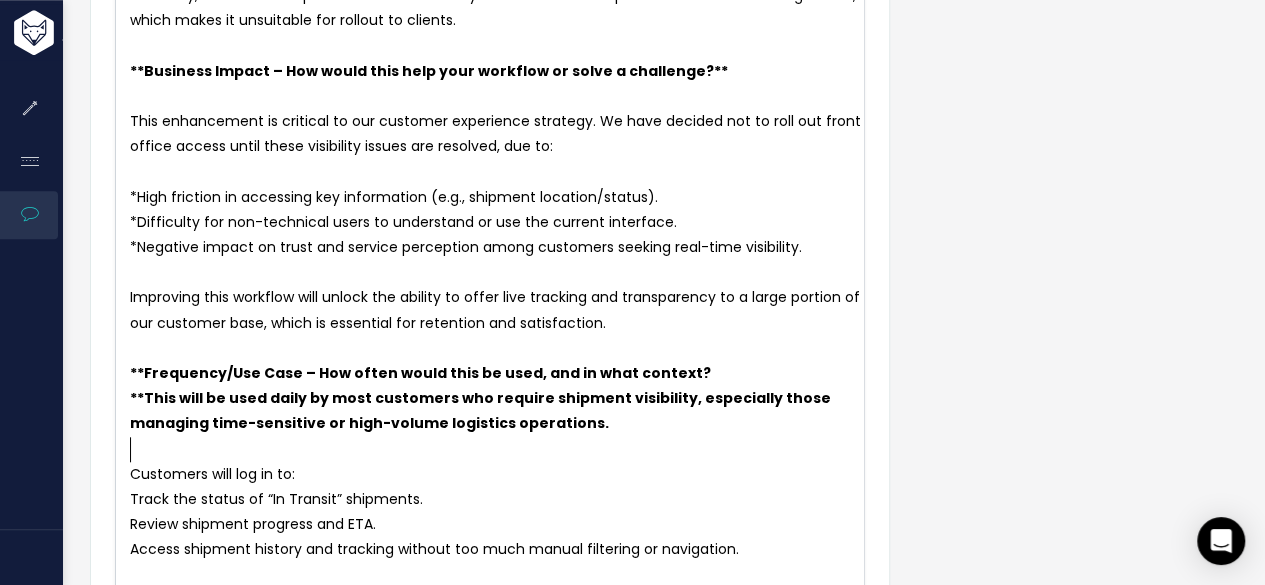 click on "** Frequency/Use Case – How often would this be used, and in what context?" at bounding box center [498, 373] 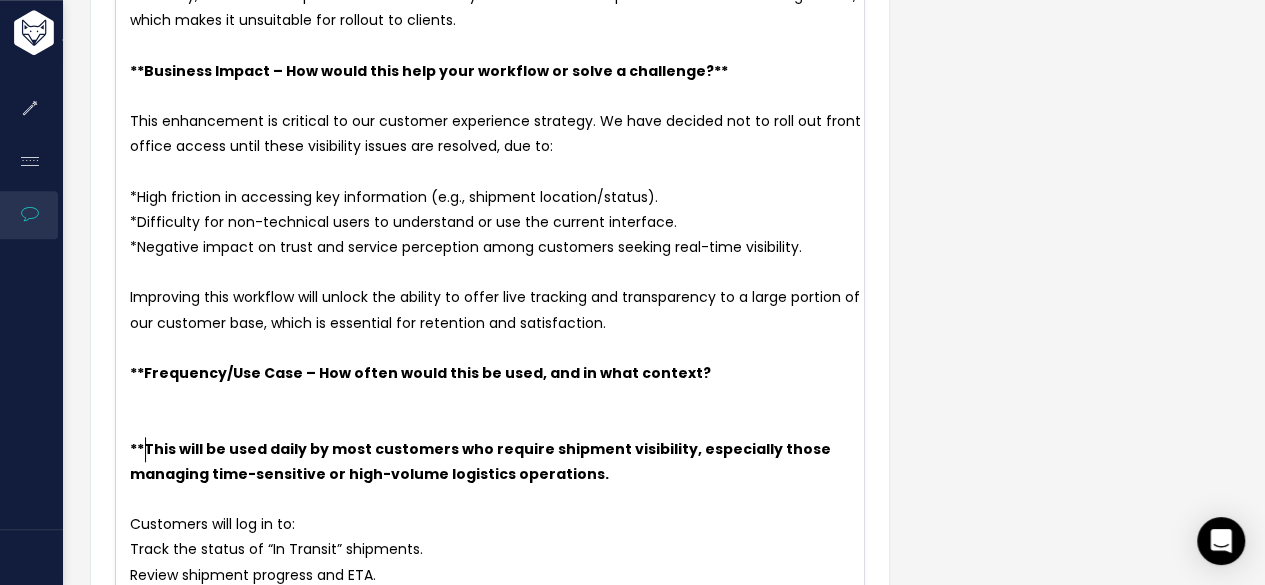 type on "**" 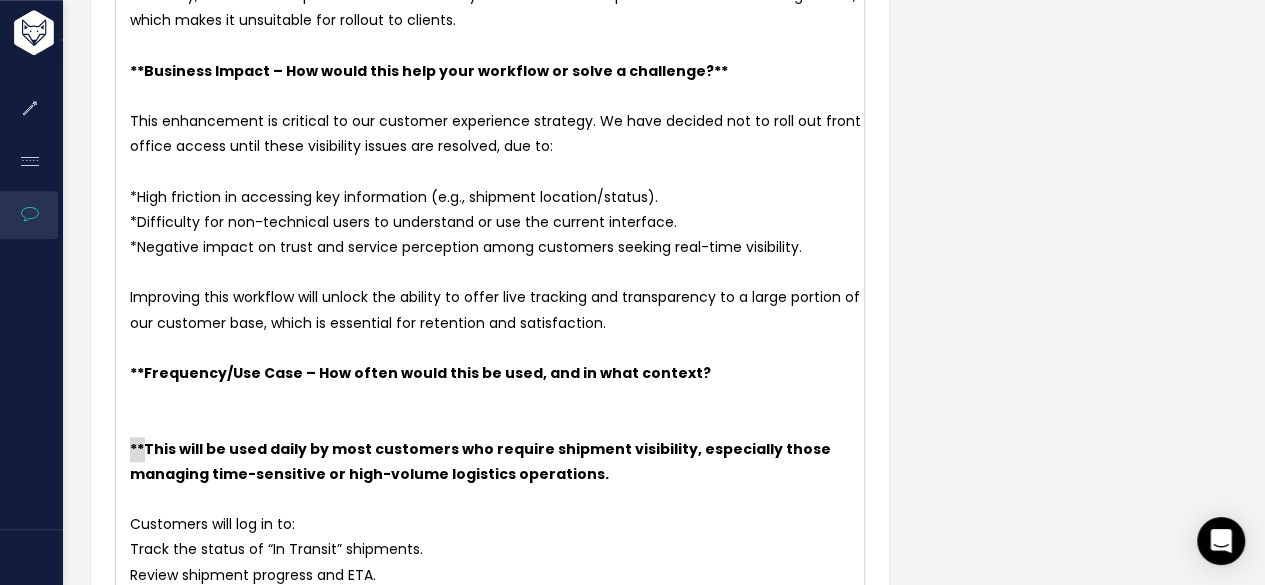 drag, startPoint x: 146, startPoint y: 445, endPoint x: 118, endPoint y: 445, distance: 28 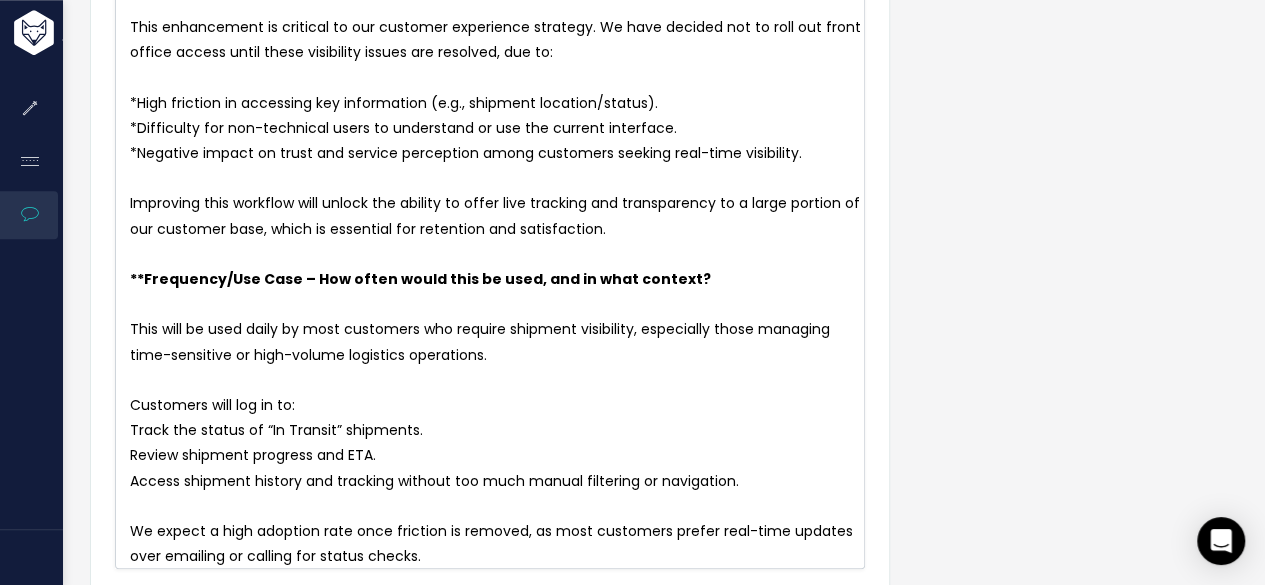 scroll, scrollTop: 924, scrollLeft: 0, axis: vertical 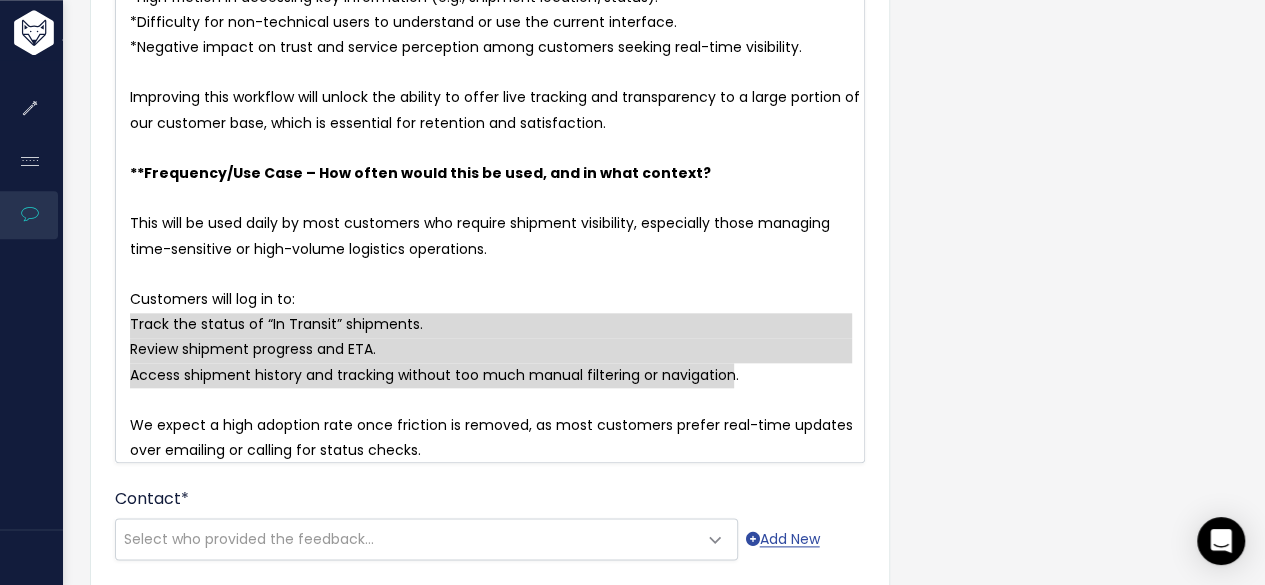drag, startPoint x: 730, startPoint y: 379, endPoint x: 93, endPoint y: 329, distance: 638.9593 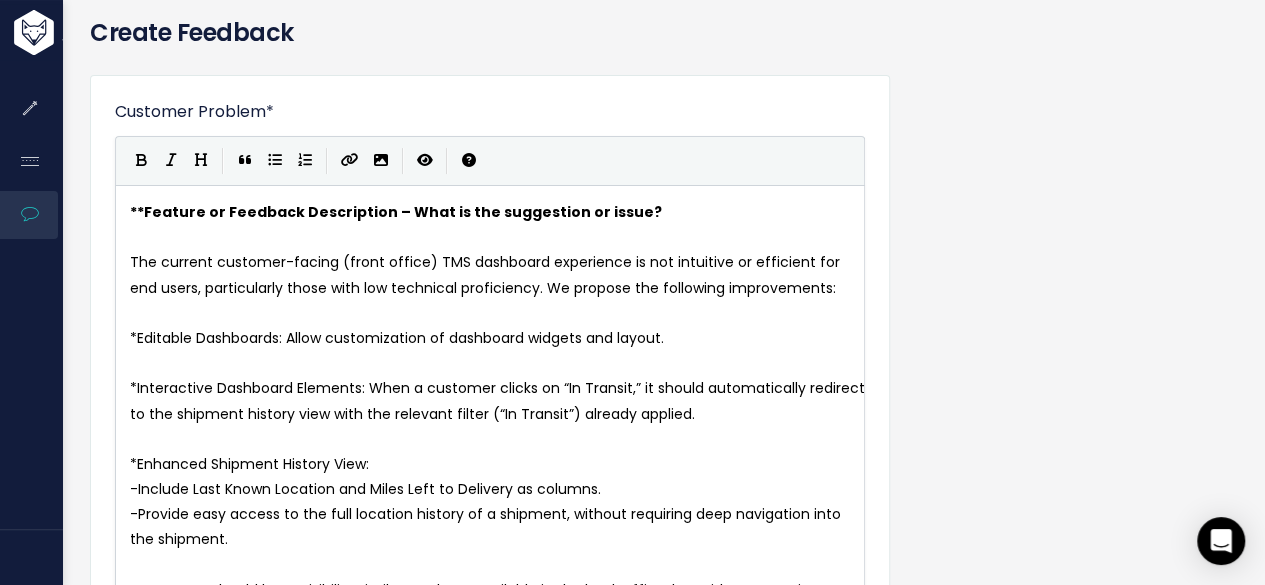 scroll, scrollTop: 24, scrollLeft: 0, axis: vertical 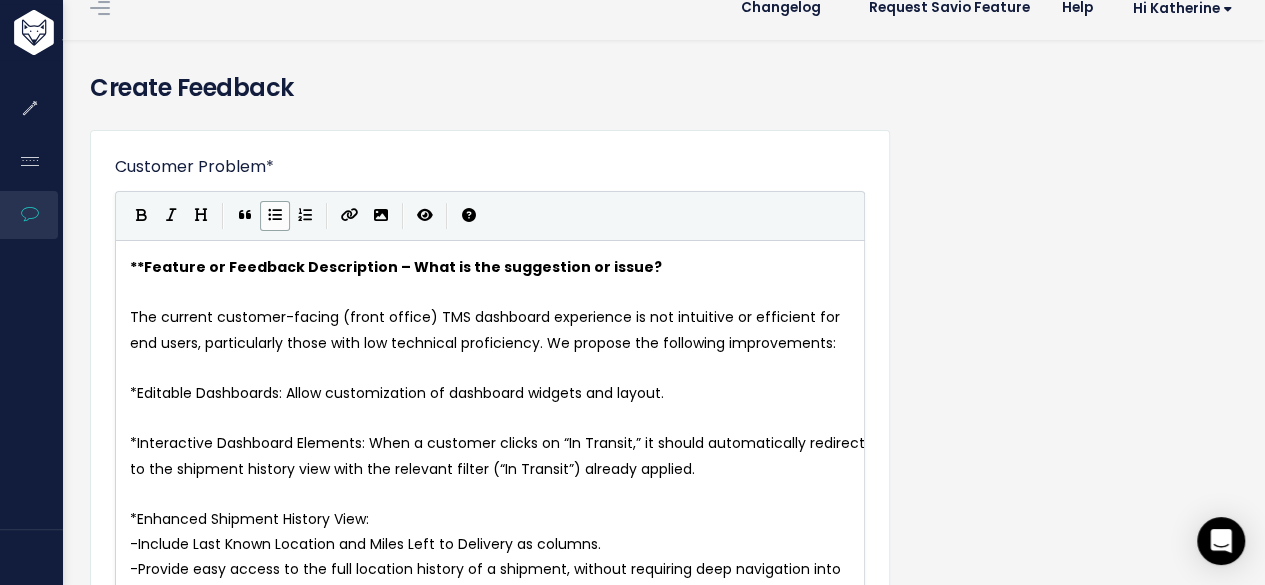 click at bounding box center (275, 215) 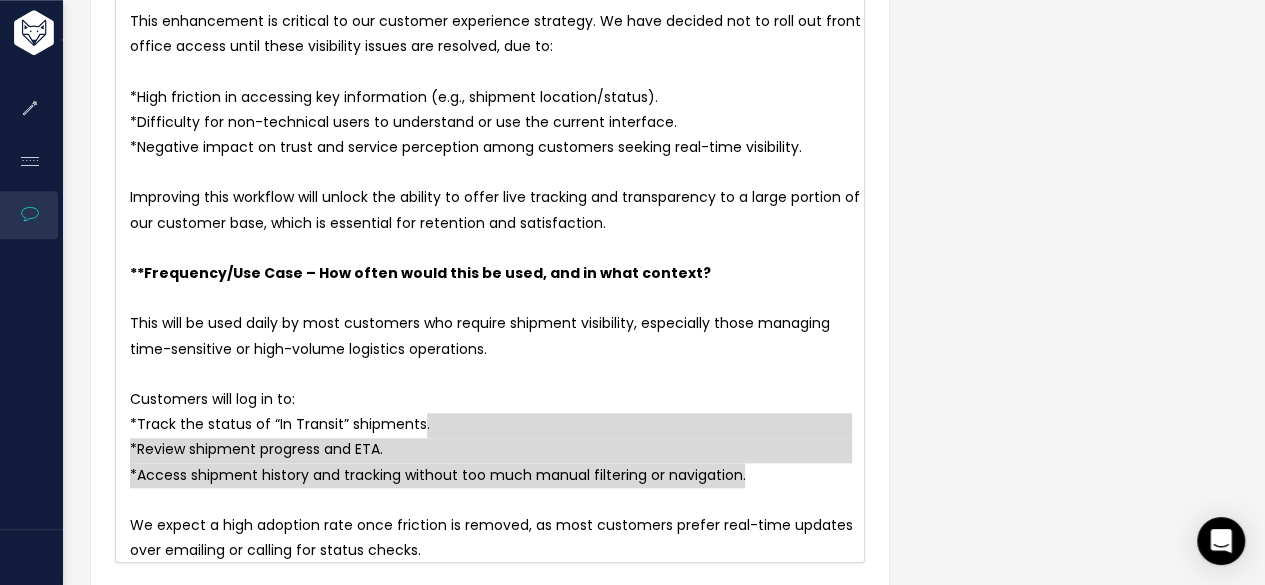 scroll, scrollTop: 924, scrollLeft: 0, axis: vertical 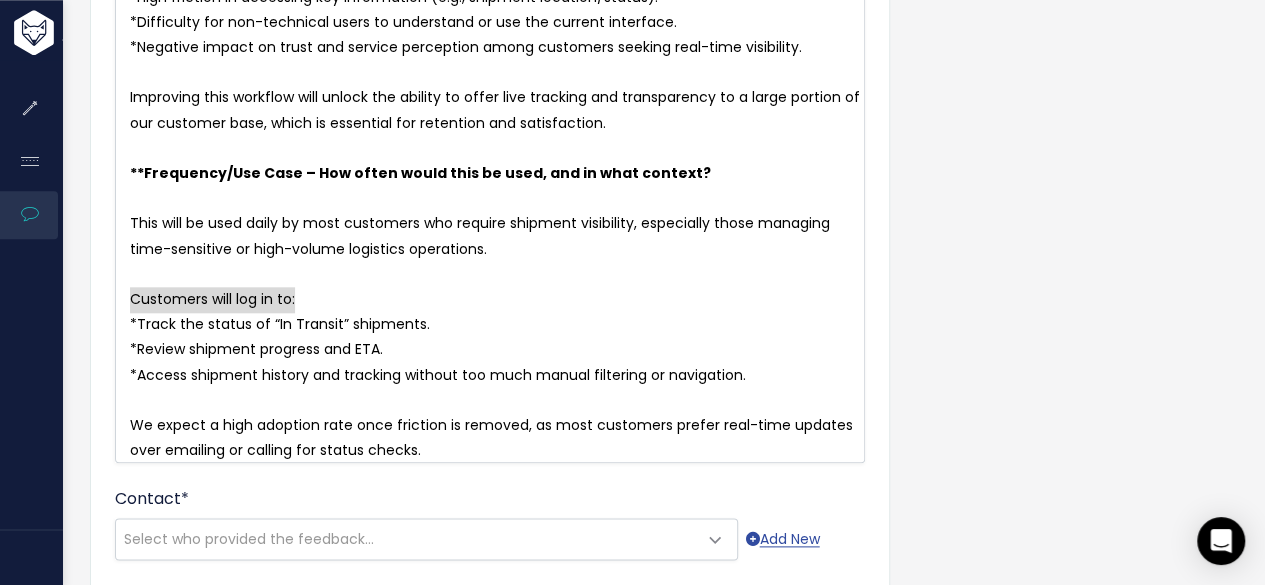 type on "Customers will log in to:" 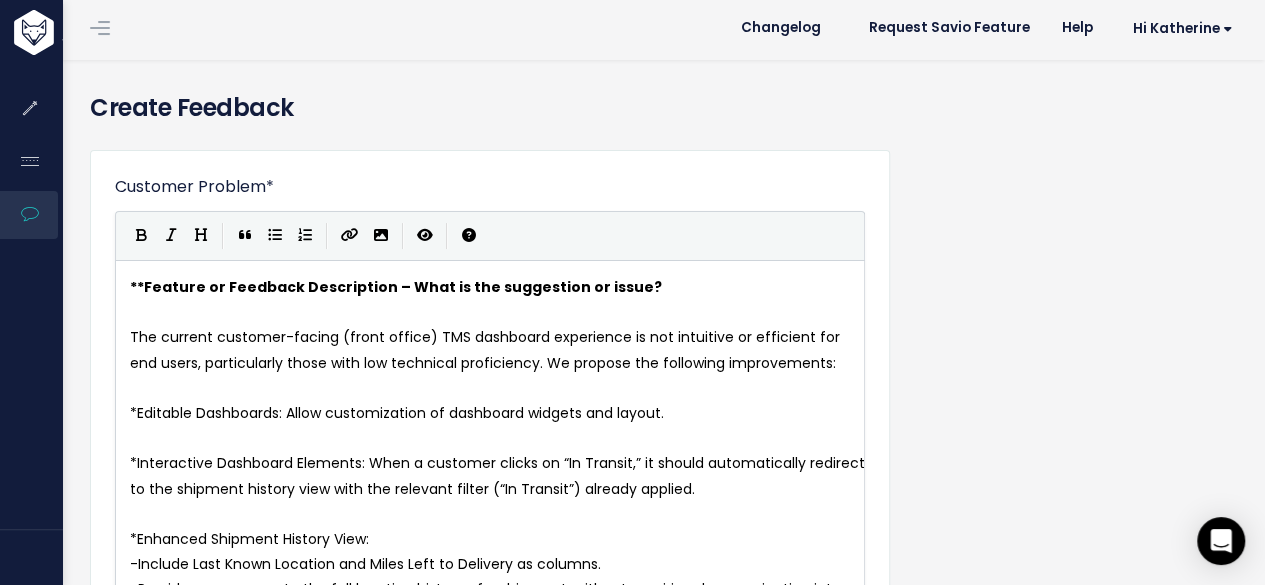 scroll, scrollTop: 0, scrollLeft: 0, axis: both 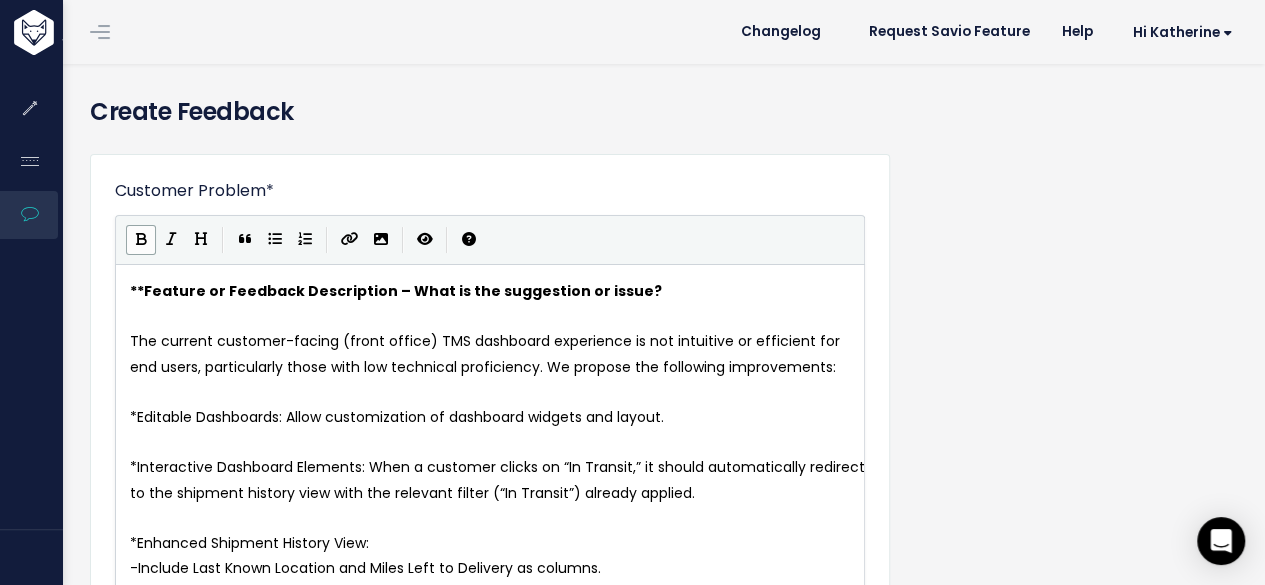 click at bounding box center (141, 239) 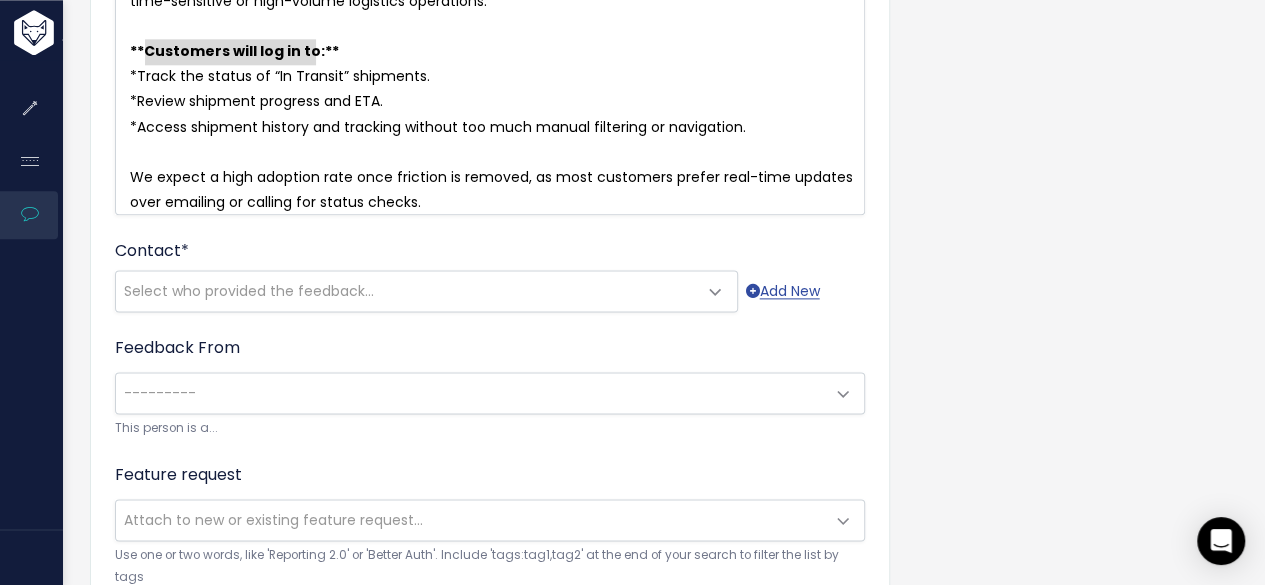 scroll, scrollTop: 1184, scrollLeft: 0, axis: vertical 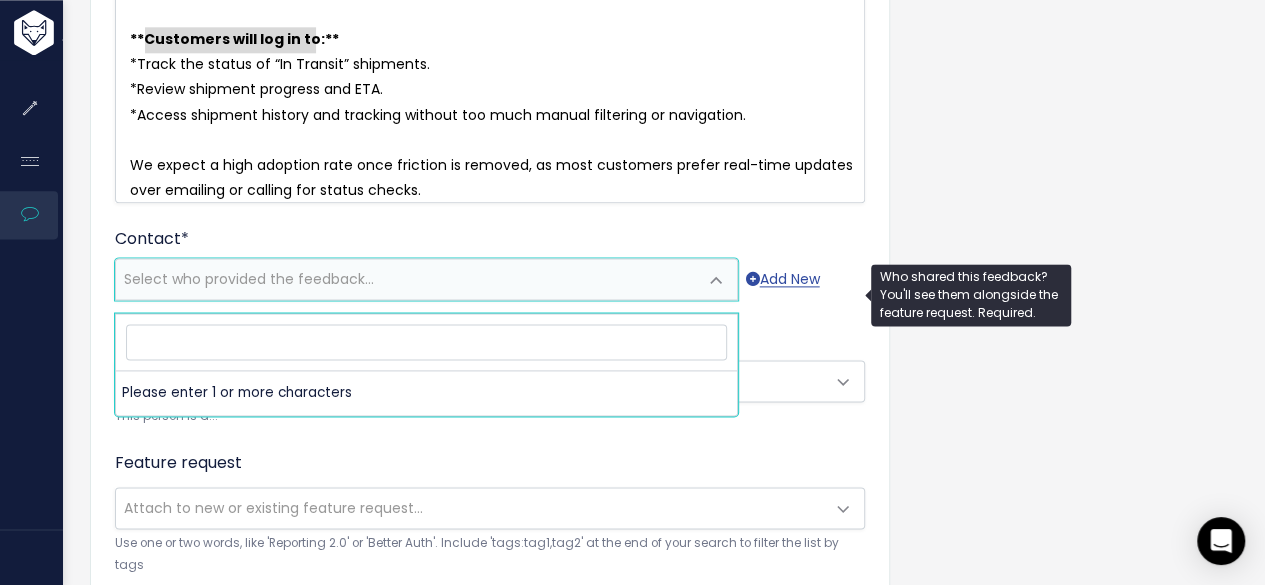click on "Select who provided the feedback..." at bounding box center (249, 279) 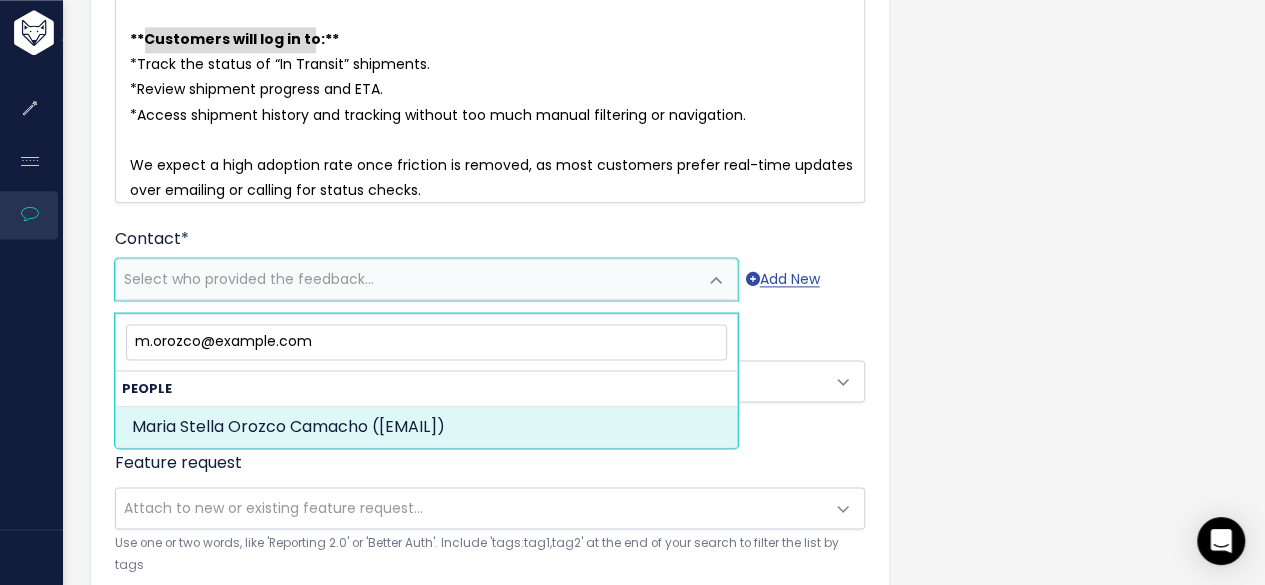 type on "m.orozco@bws-logistics.com" 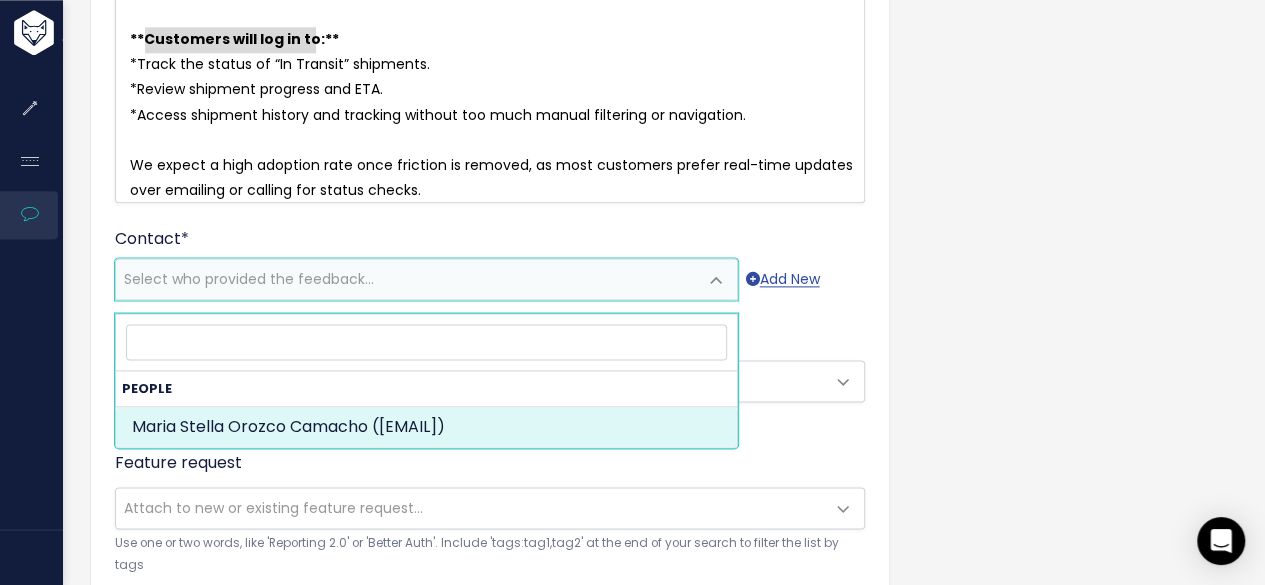 select on "86419860" 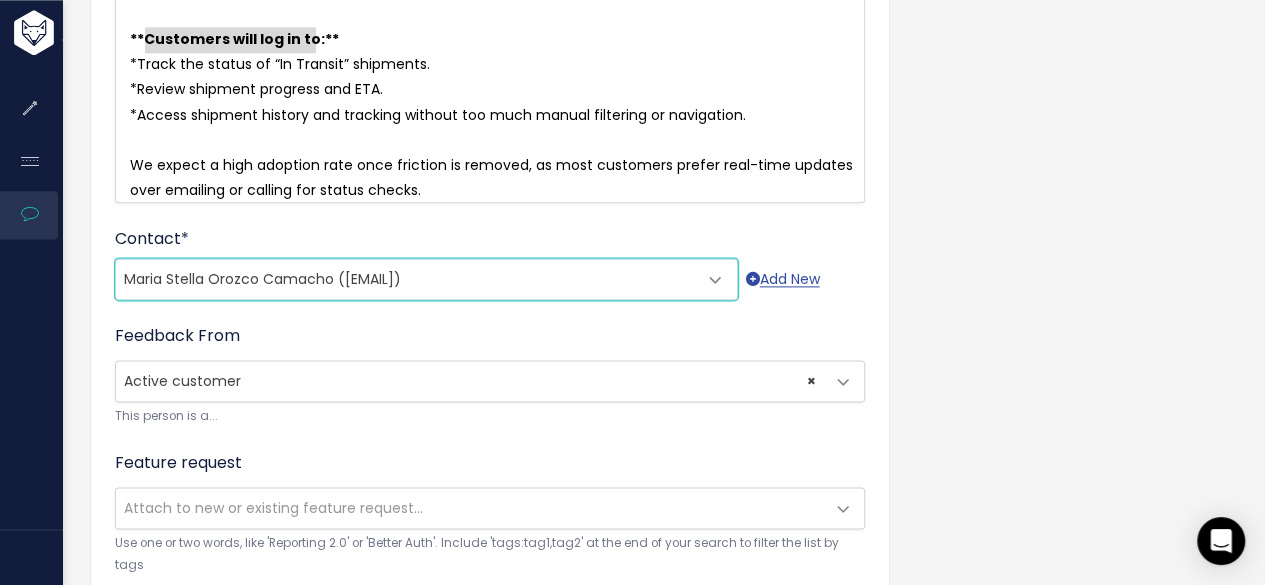 scroll, scrollTop: 1284, scrollLeft: 0, axis: vertical 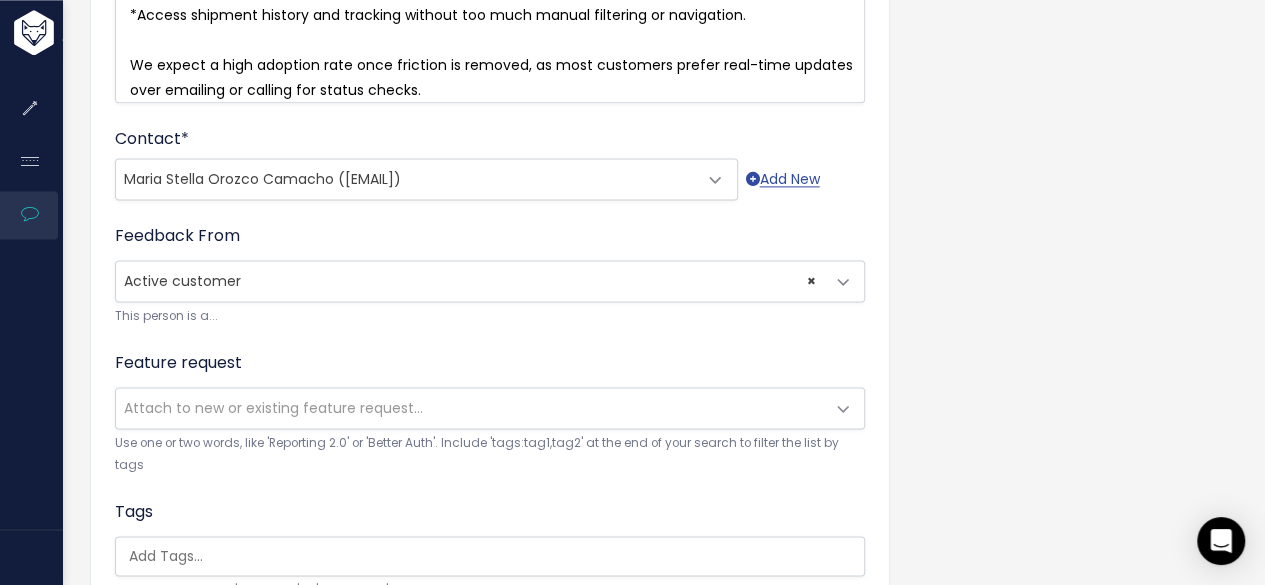 click on "Attach to new or existing feature request..." at bounding box center [273, 408] 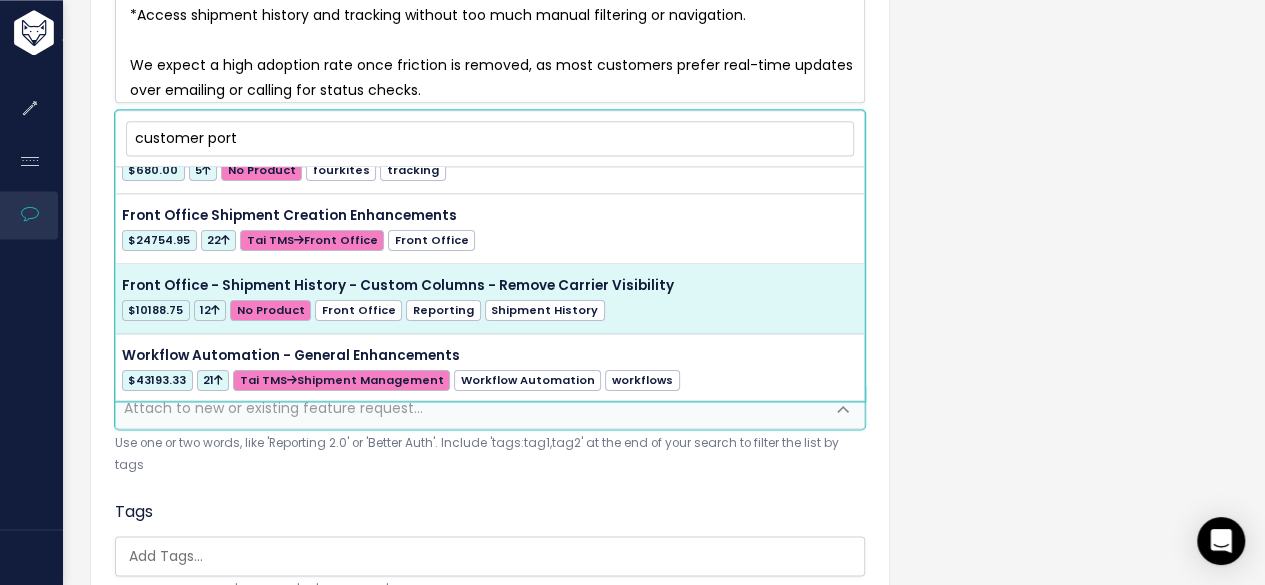 scroll, scrollTop: 0, scrollLeft: 0, axis: both 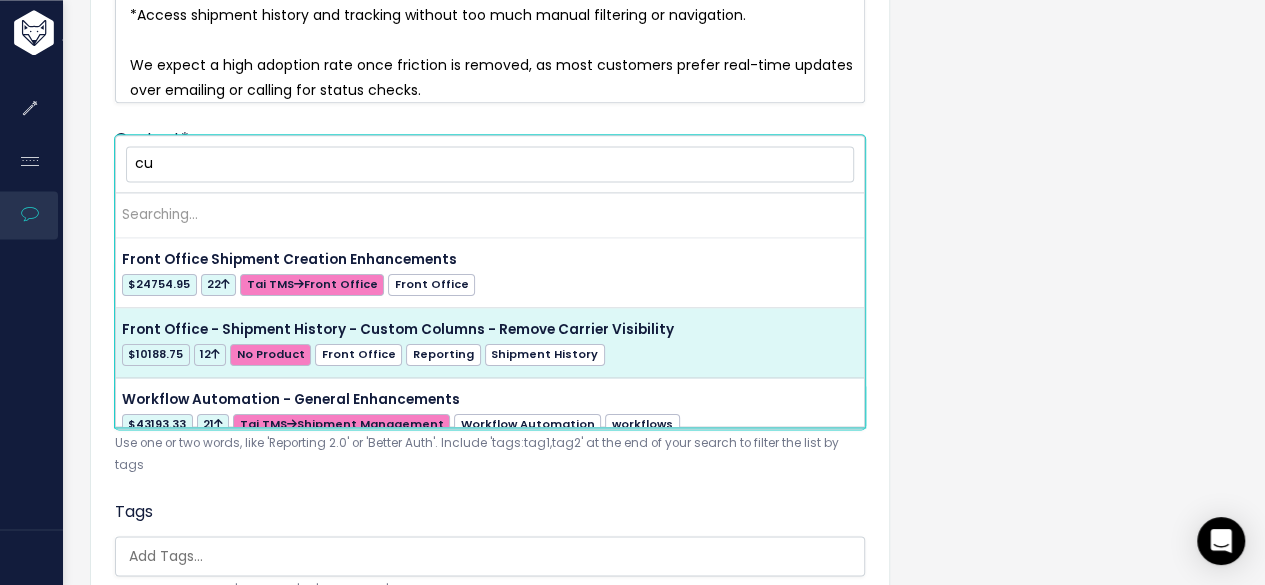 type on "c" 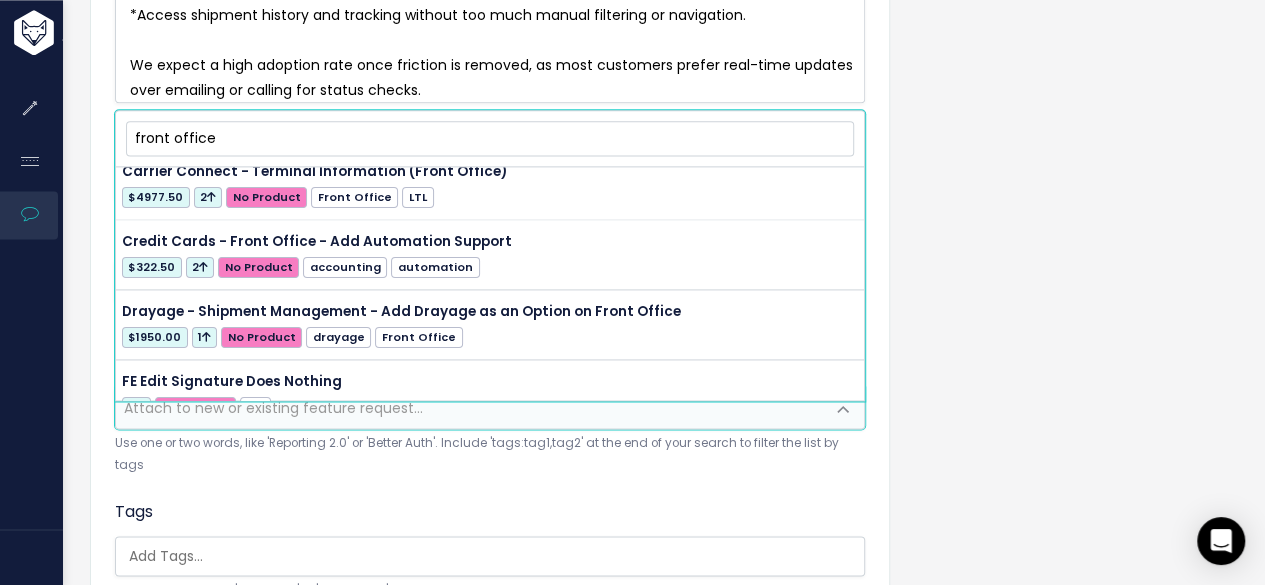scroll, scrollTop: 0, scrollLeft: 0, axis: both 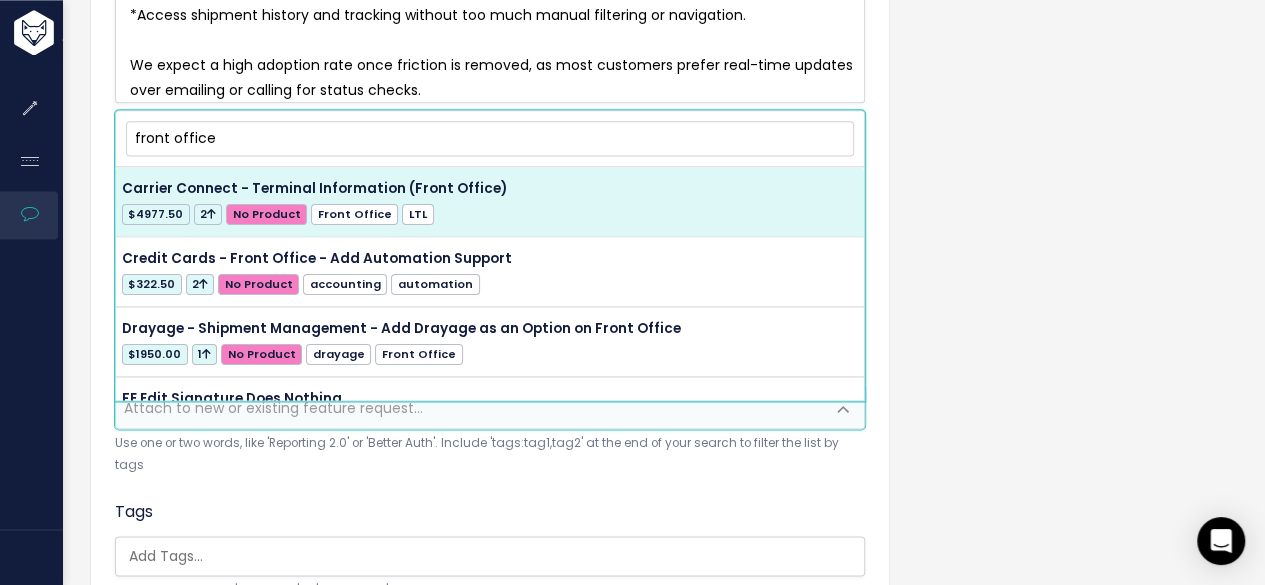 type on "front office" 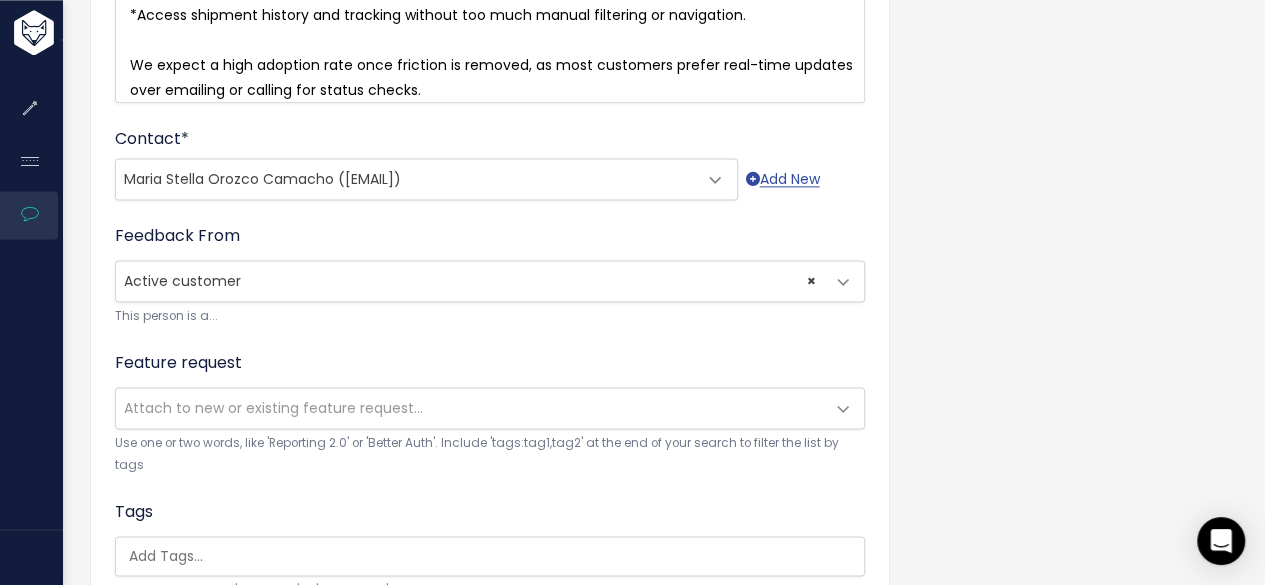 click on "We expect a high adoption rate once friction is removed, as most customers prefer real-time updates over emailing or calling for status checks." at bounding box center (498, 78) 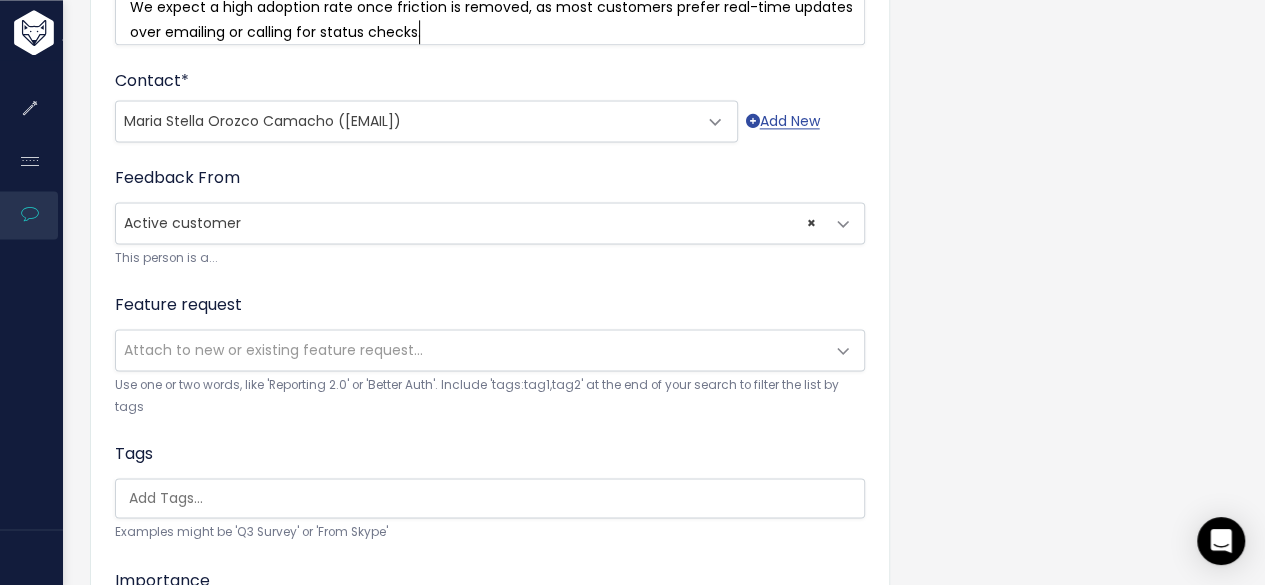scroll, scrollTop: 1384, scrollLeft: 0, axis: vertical 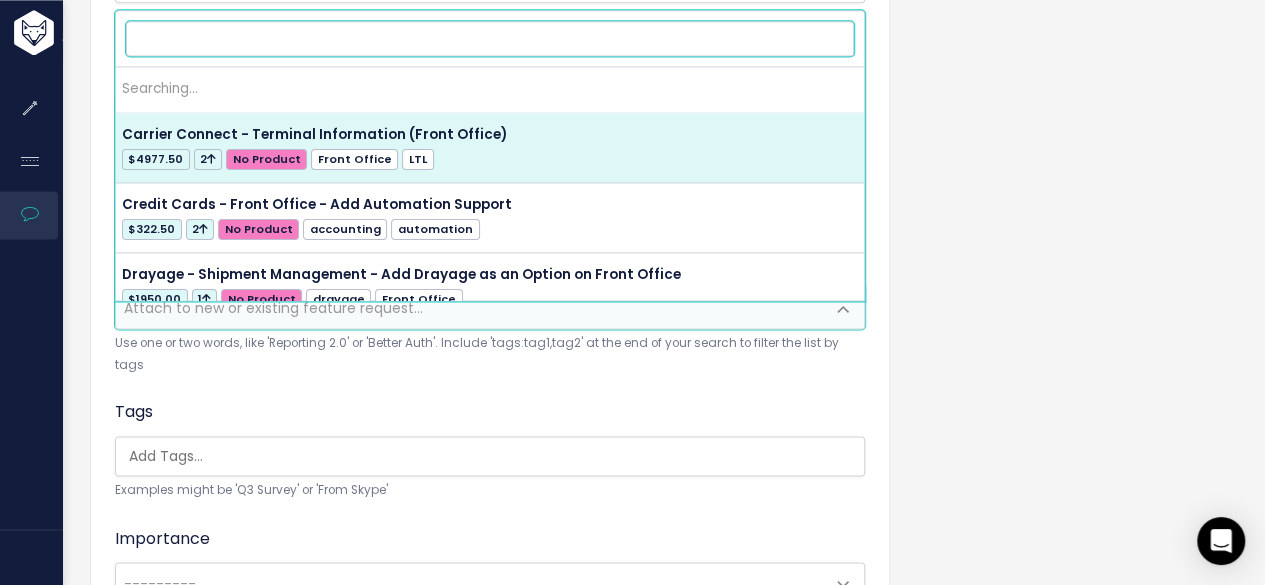 click on "Attach to new or existing feature request..." at bounding box center [273, 308] 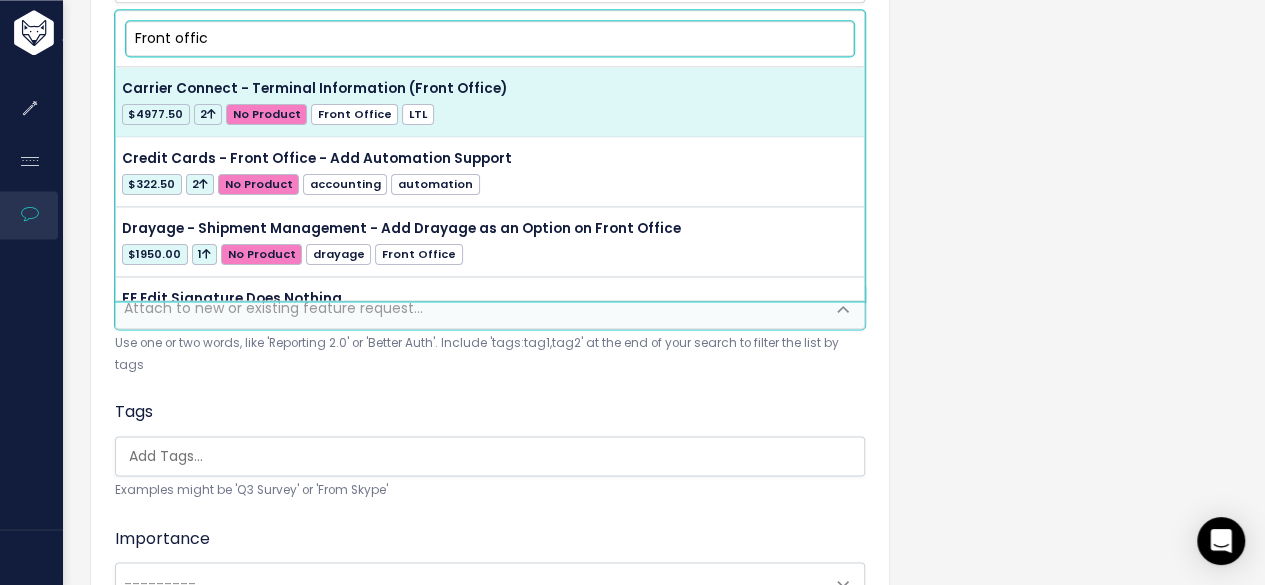 type on "Front office" 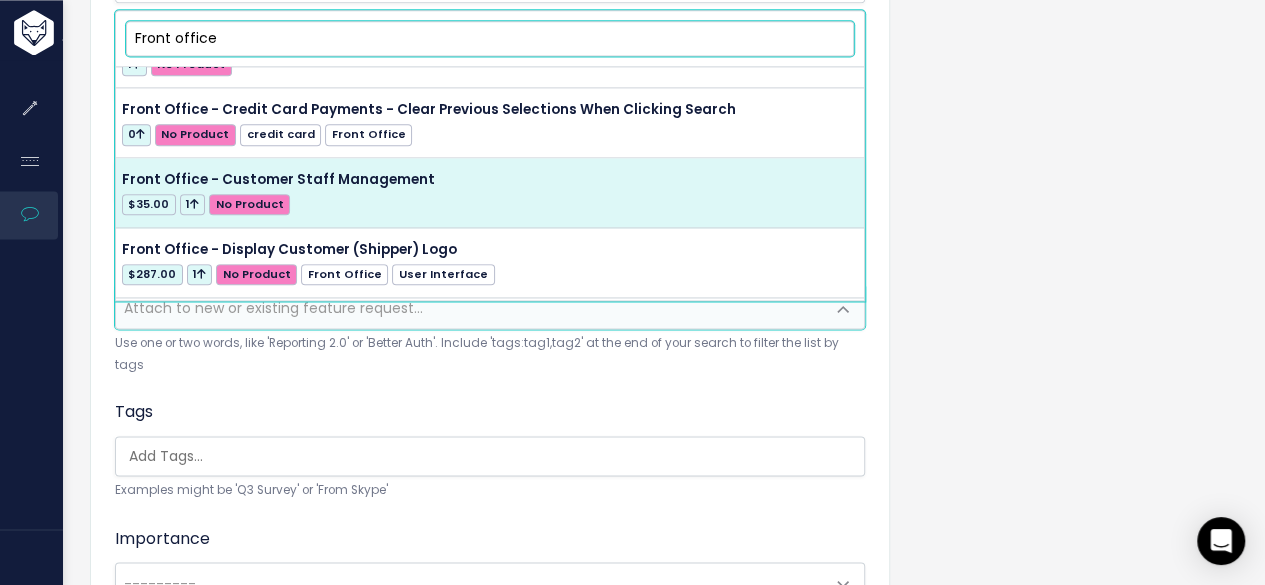scroll, scrollTop: 500, scrollLeft: 0, axis: vertical 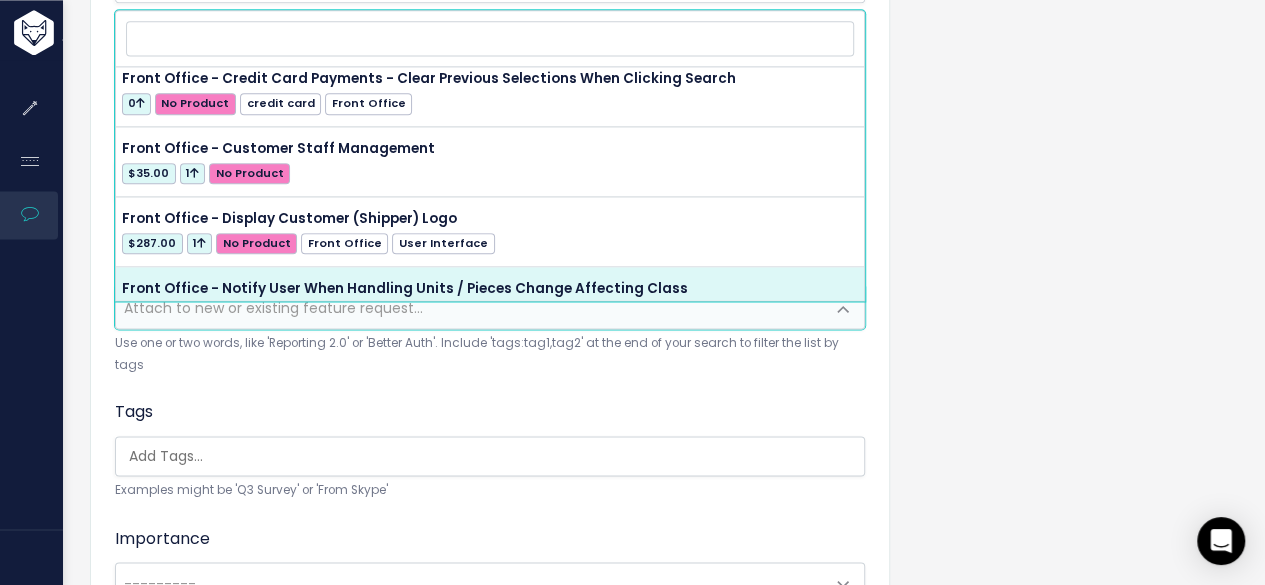 click on "Tags
Examples might be 'Q3 Survey' or 'From Skype'" at bounding box center [490, 450] 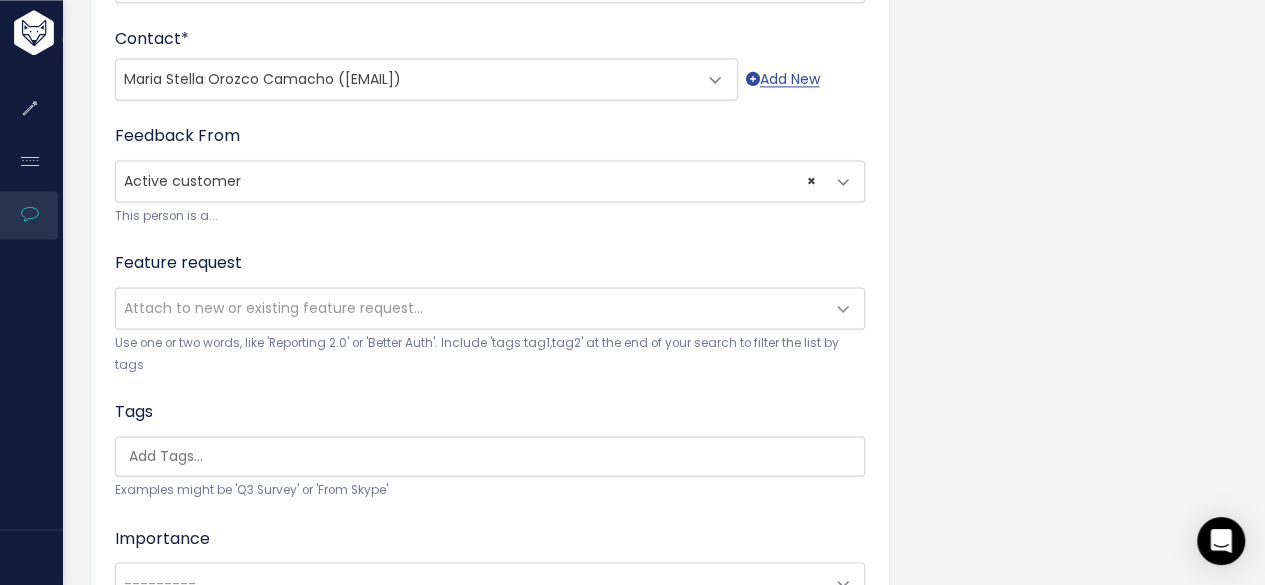 click at bounding box center [495, 456] 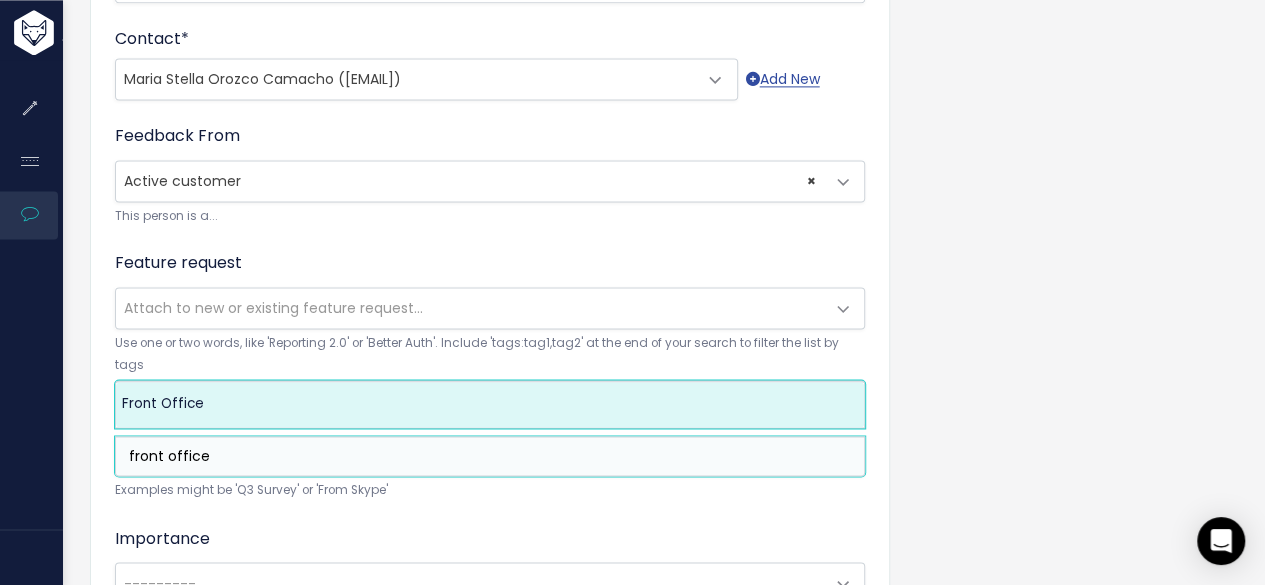 type on "front office" 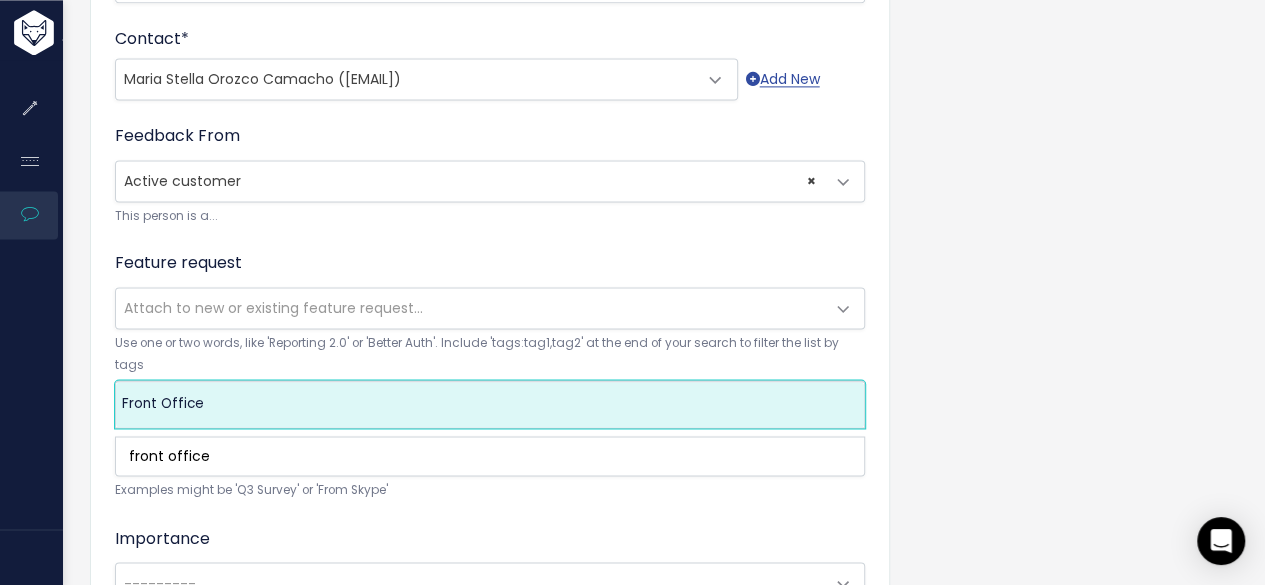type 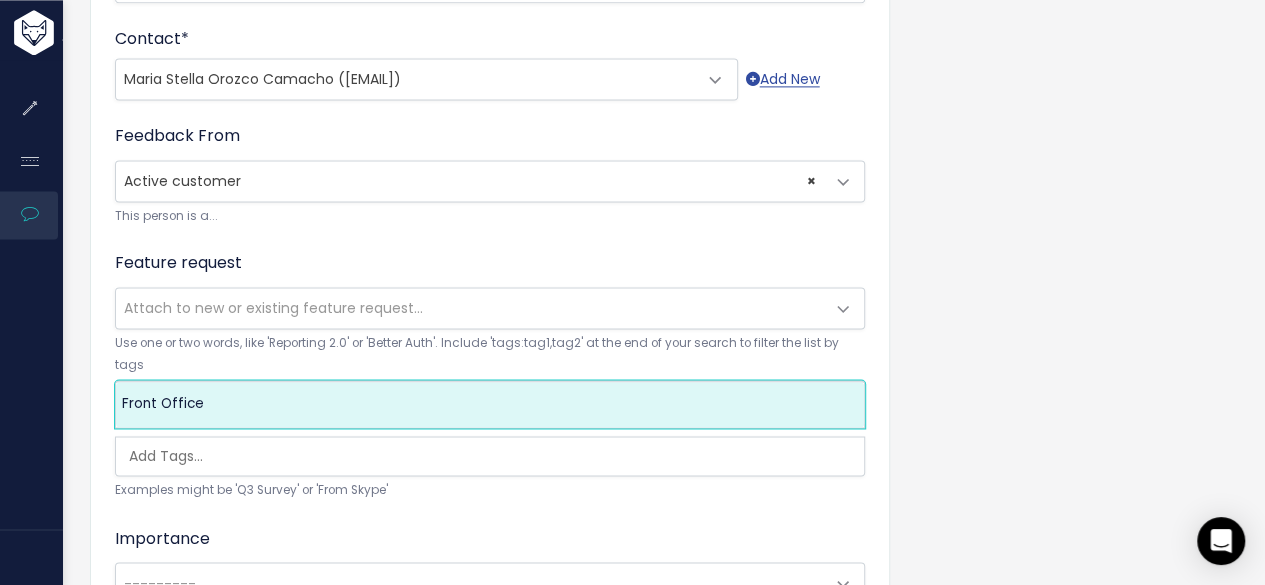select on "5071" 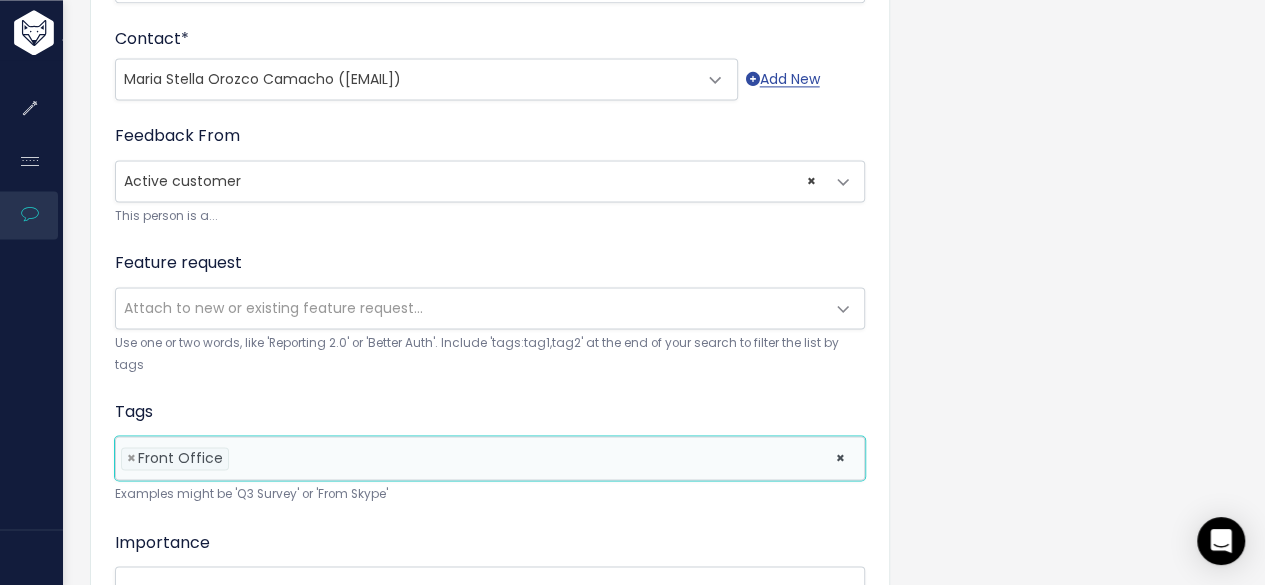 scroll, scrollTop: 1484, scrollLeft: 0, axis: vertical 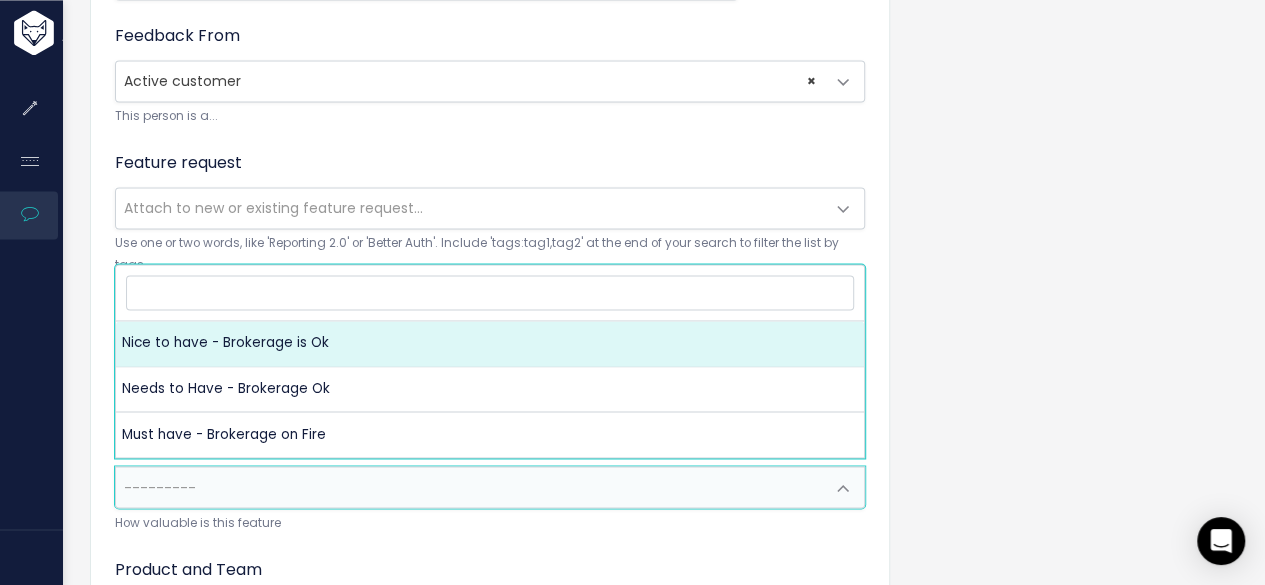 click on "---------" at bounding box center (470, 487) 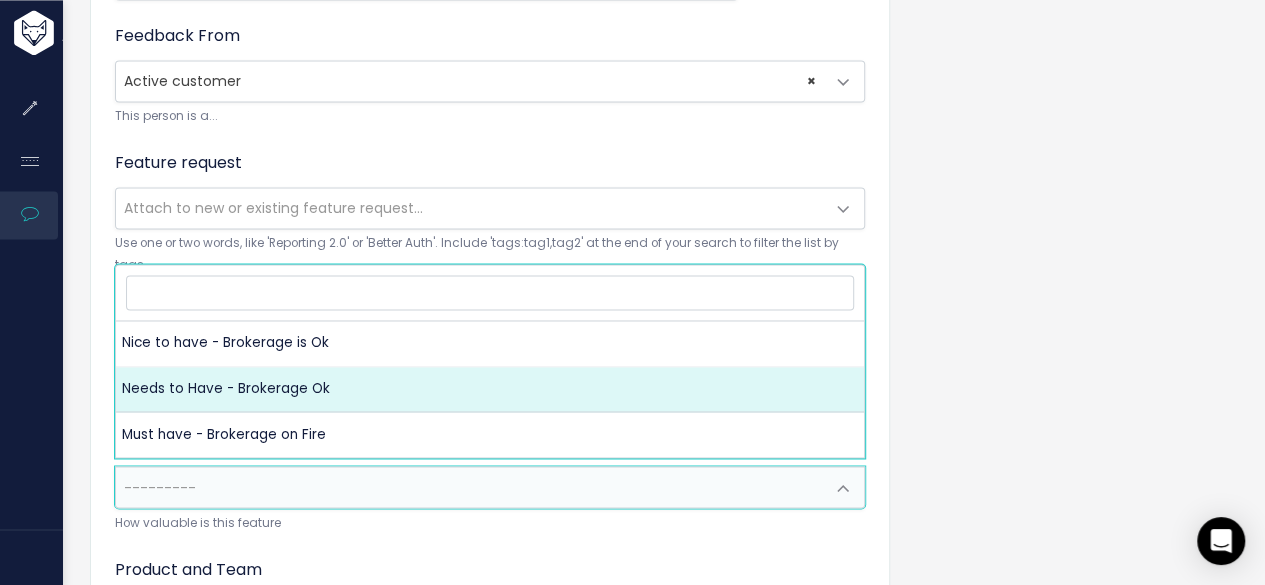 select on "NEEDS_TO_HAVE_BROKERAGE_OK" 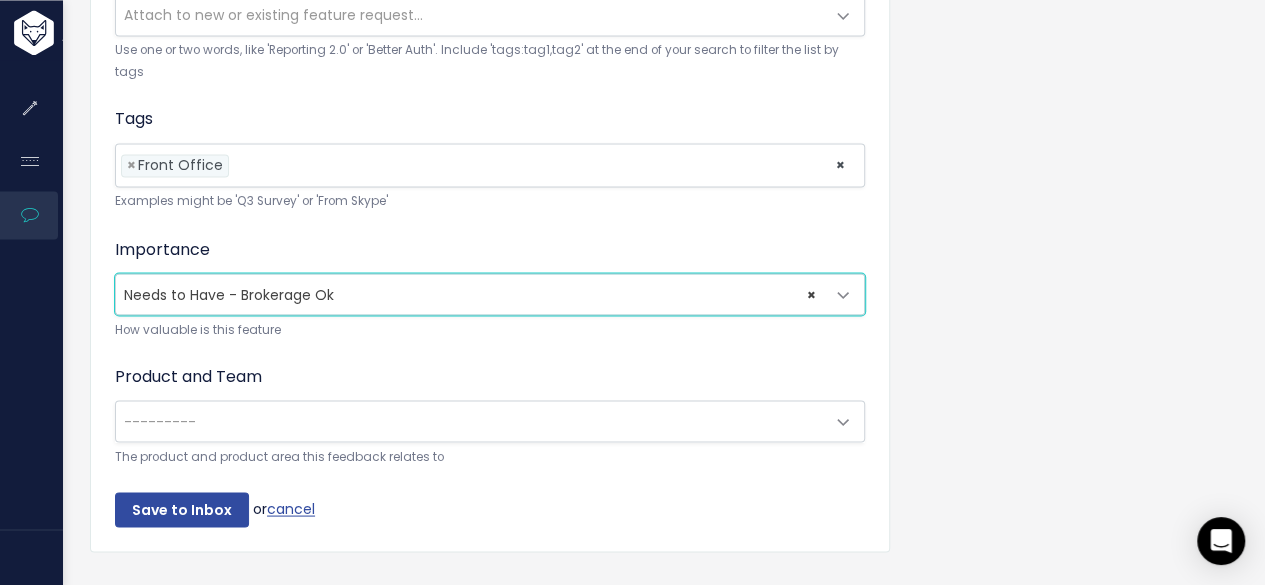 scroll, scrollTop: 1684, scrollLeft: 0, axis: vertical 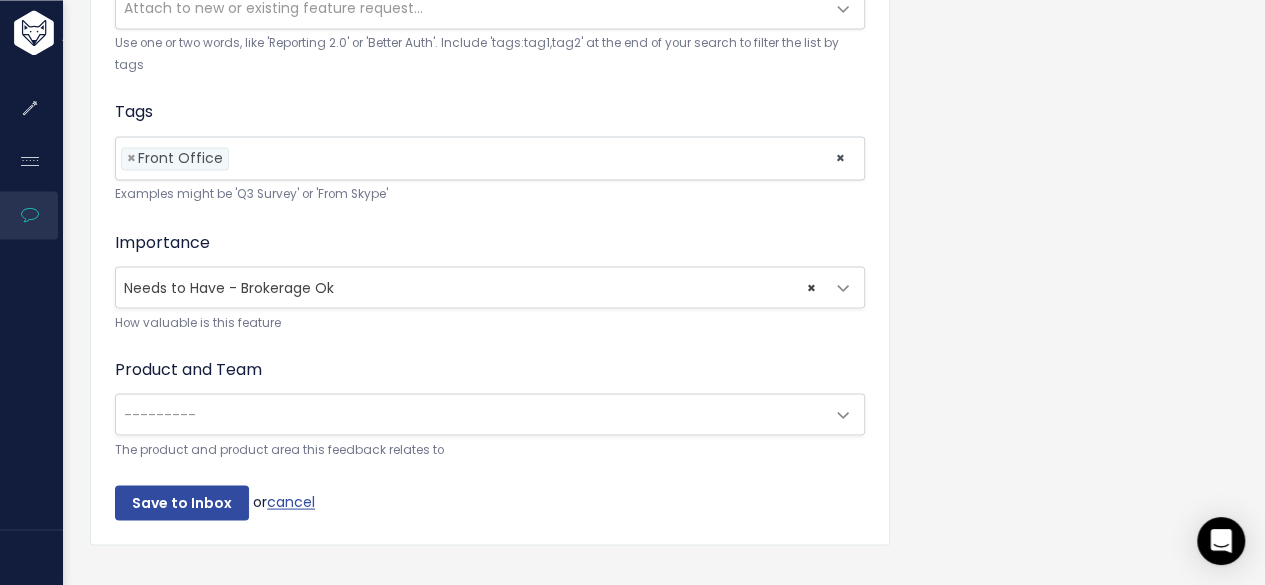 click on "---------" at bounding box center [470, 414] 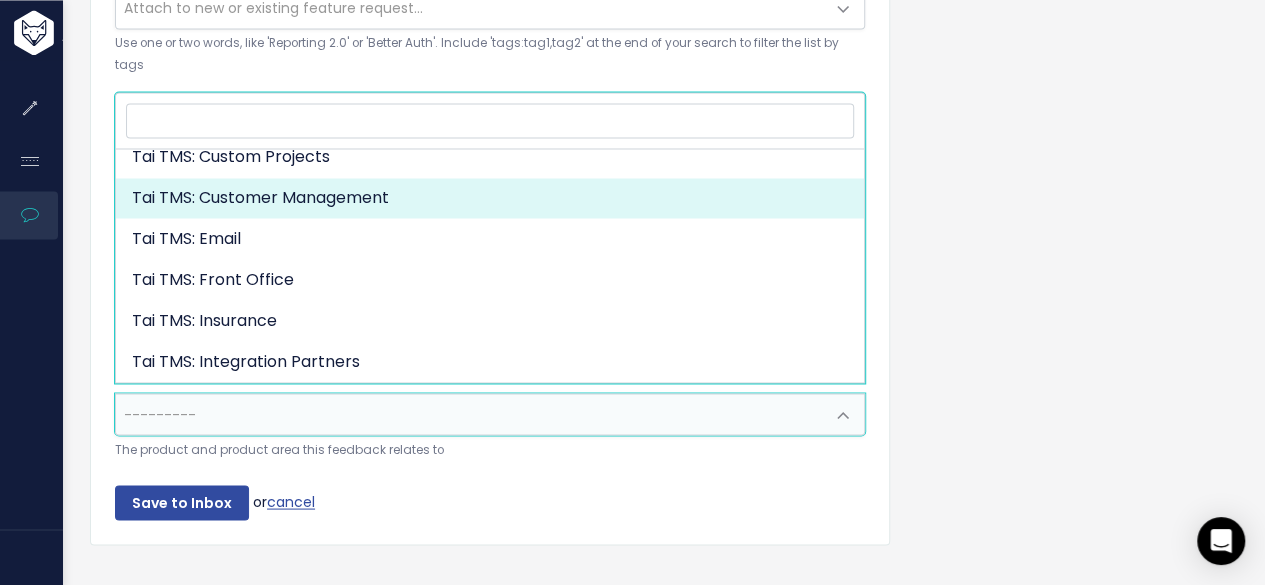 scroll, scrollTop: 400, scrollLeft: 0, axis: vertical 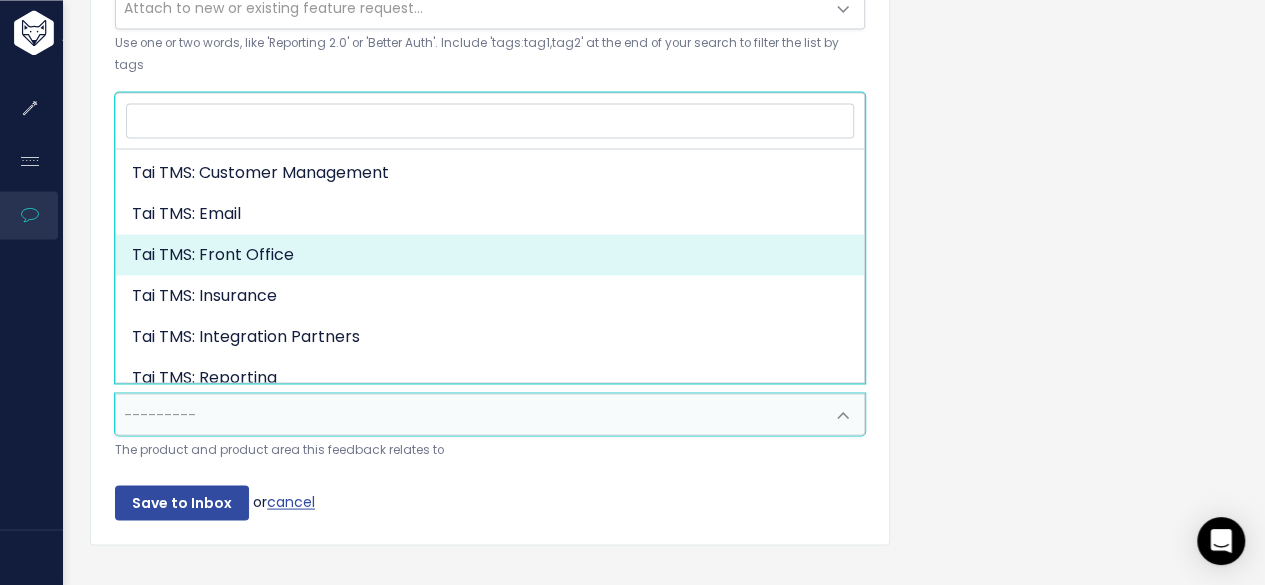 select on "MAIN:FRONT_OFFICE" 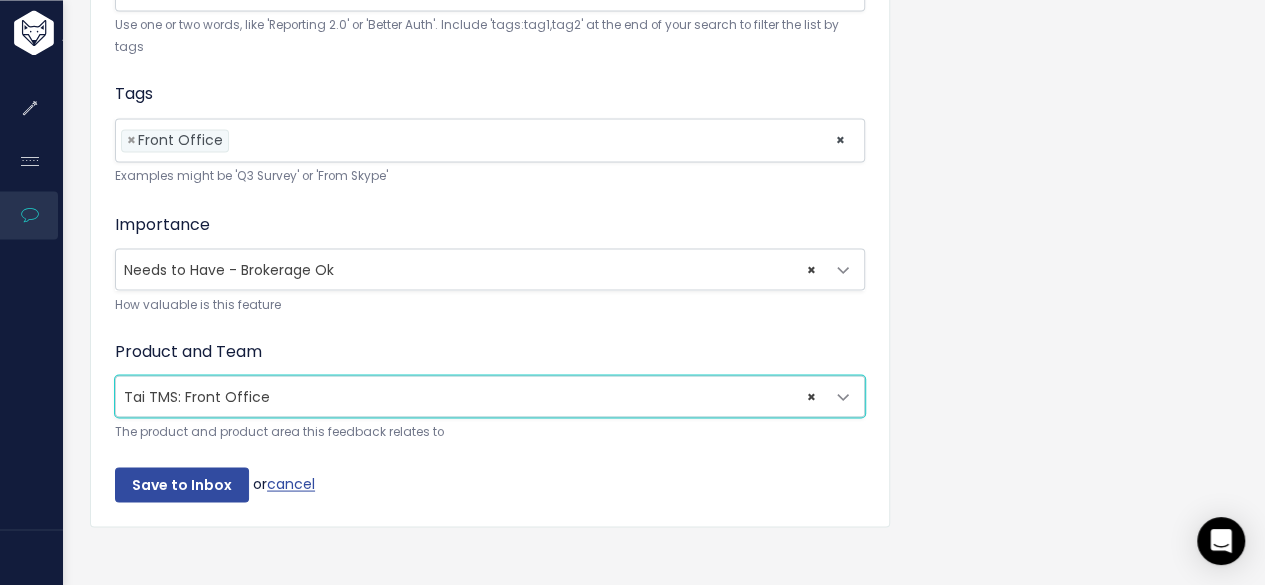 scroll, scrollTop: 1724, scrollLeft: 0, axis: vertical 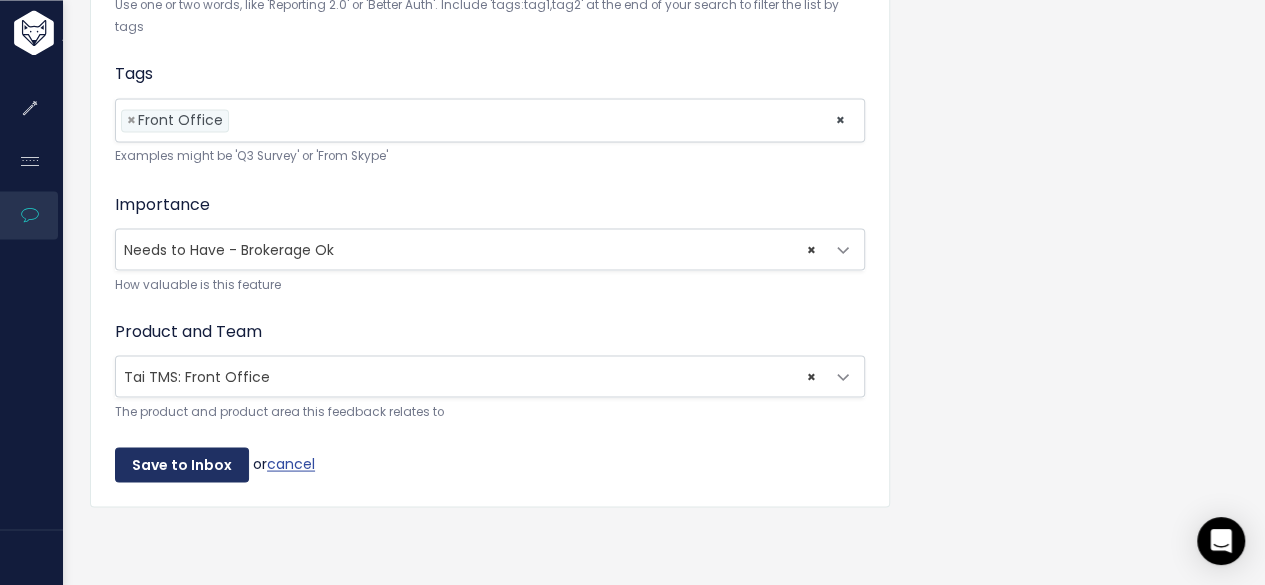 click on "Save to Inbox" at bounding box center [182, 465] 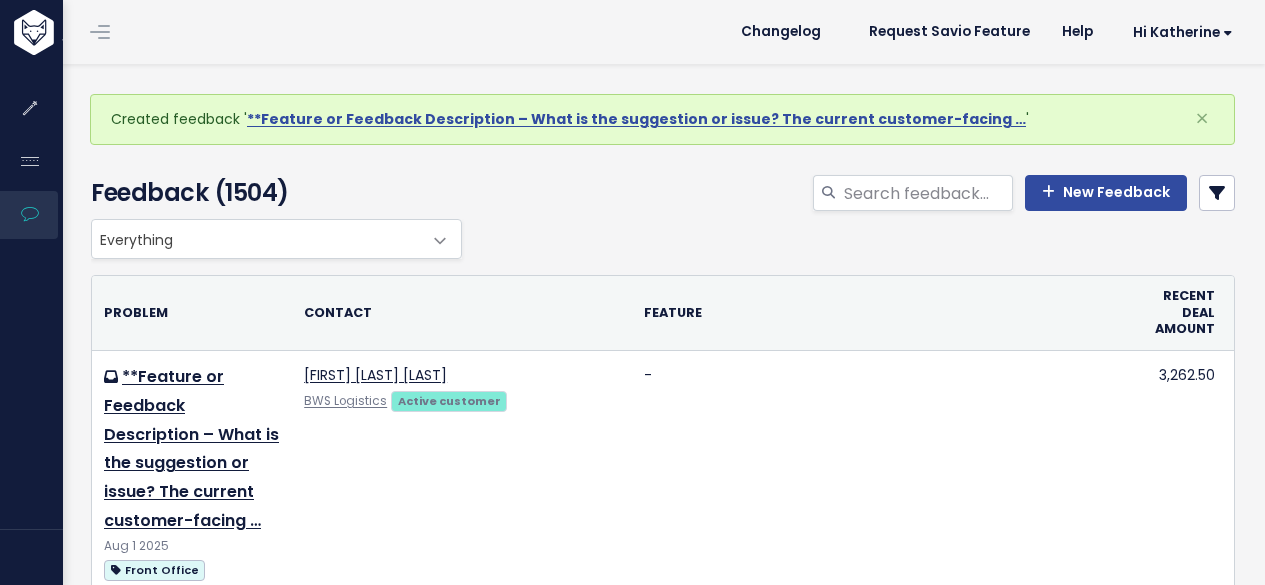 scroll, scrollTop: 0, scrollLeft: 0, axis: both 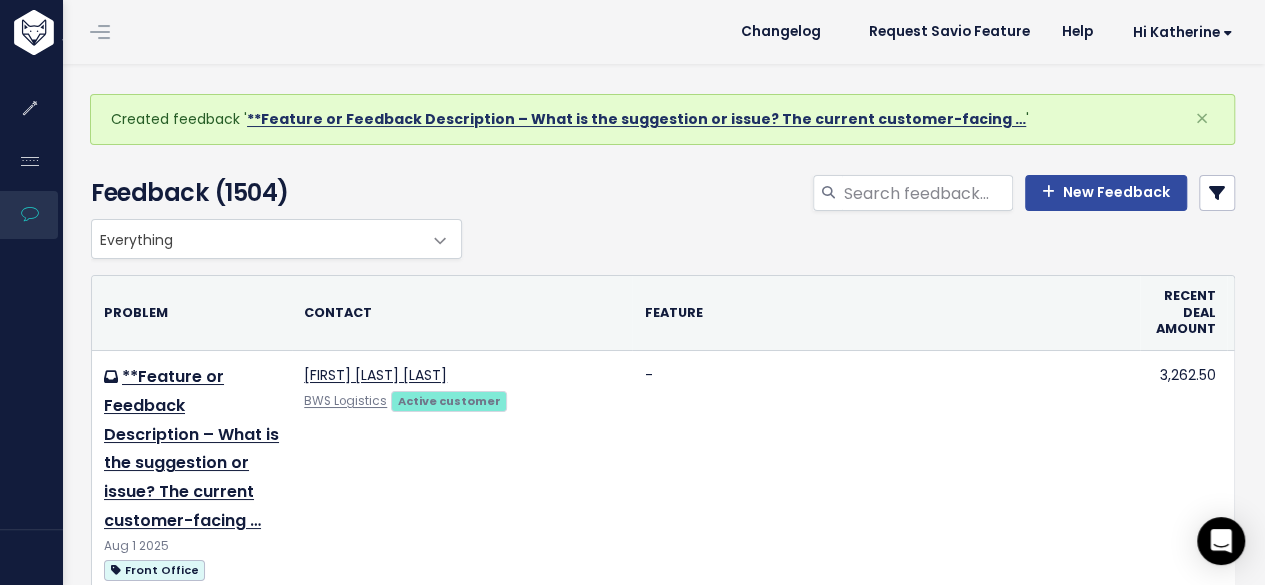 click on "**Feature or Feedback Description – What is the suggestion or issue?
The current customer-facing …" at bounding box center (636, 119) 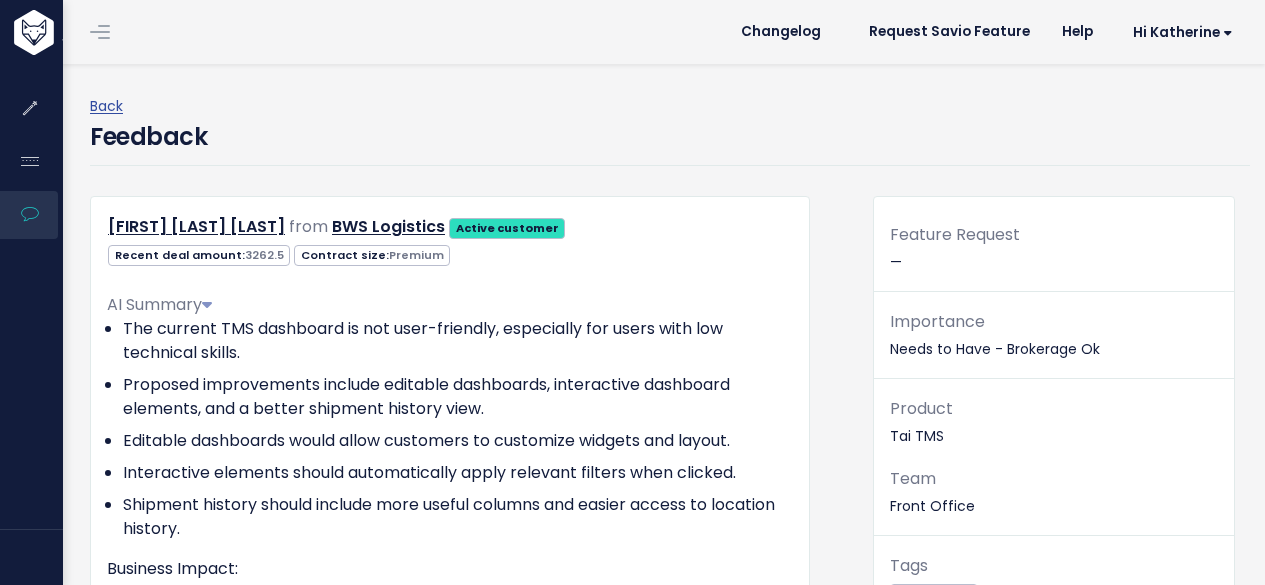 scroll, scrollTop: 0, scrollLeft: 0, axis: both 